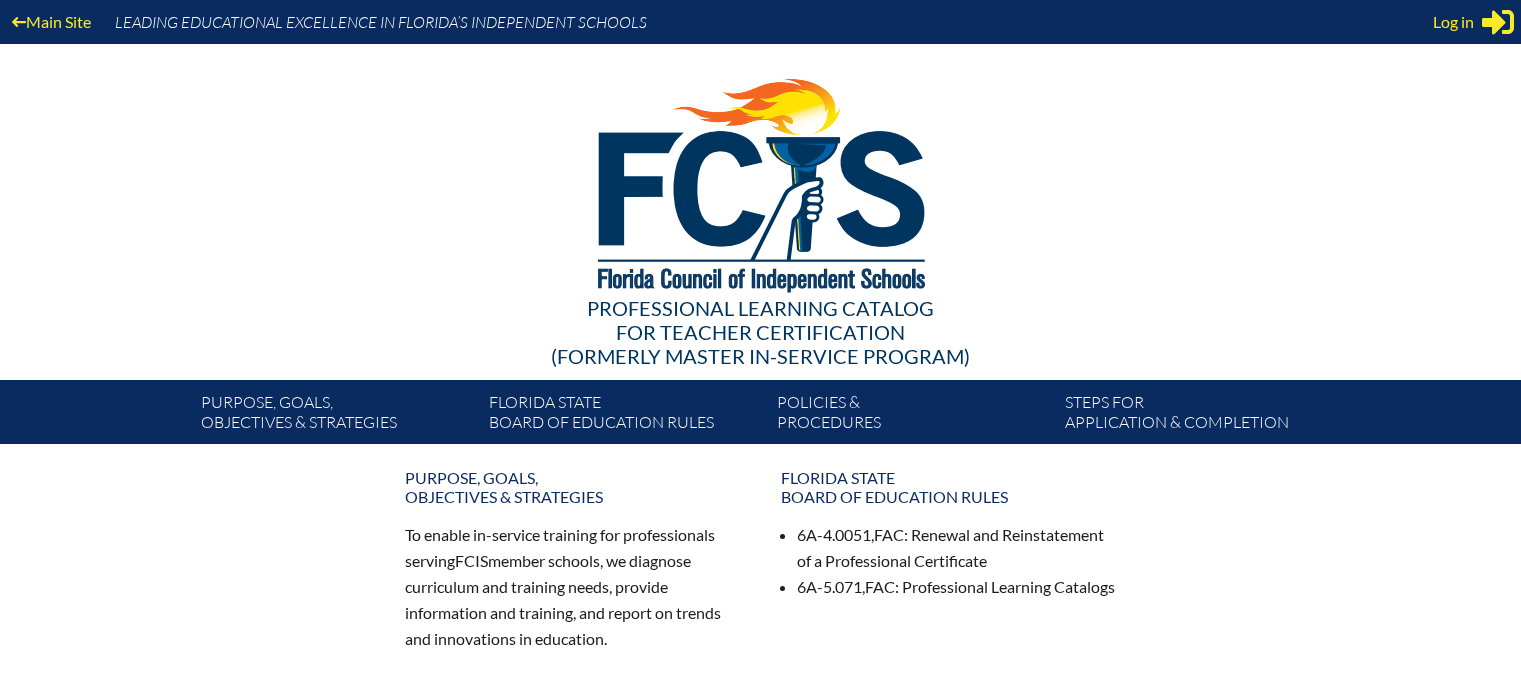 scroll, scrollTop: 0, scrollLeft: 0, axis: both 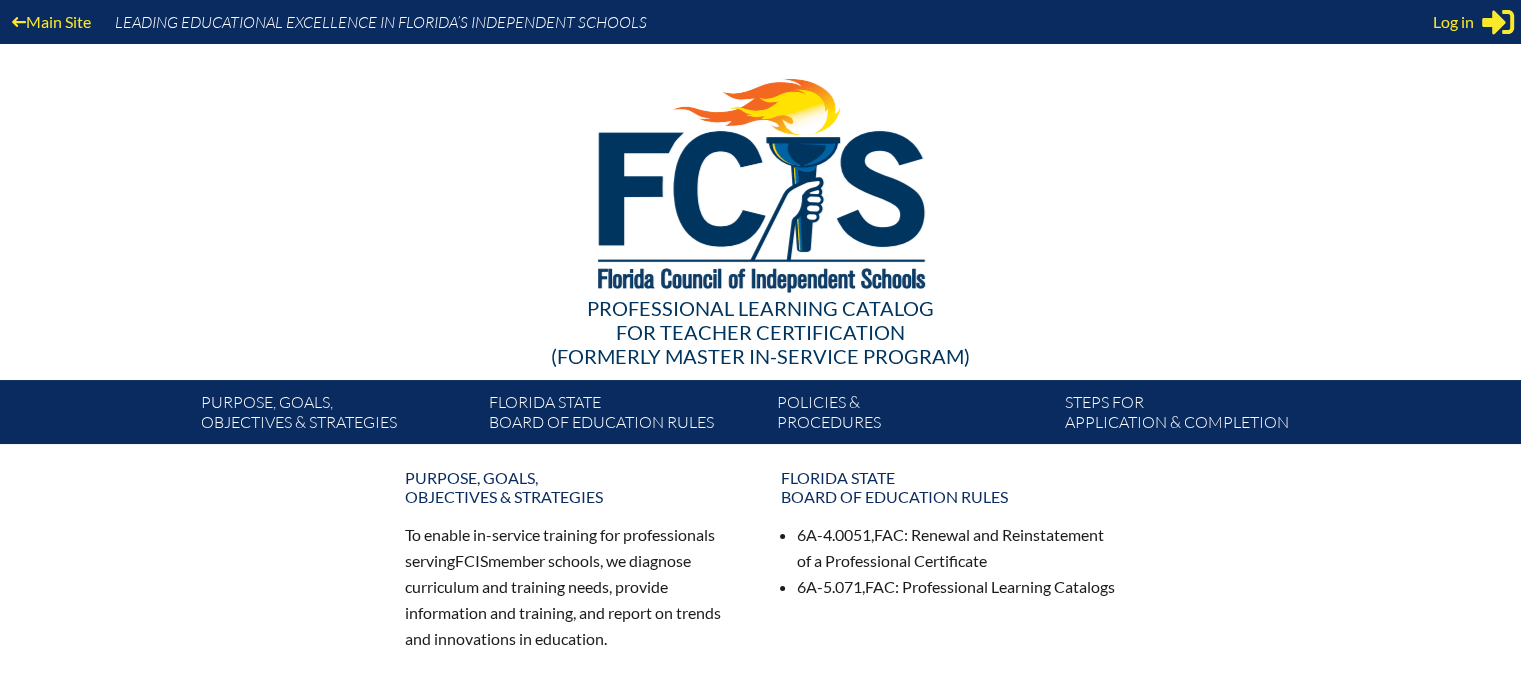 type on "HRManager@ayatampa.com" 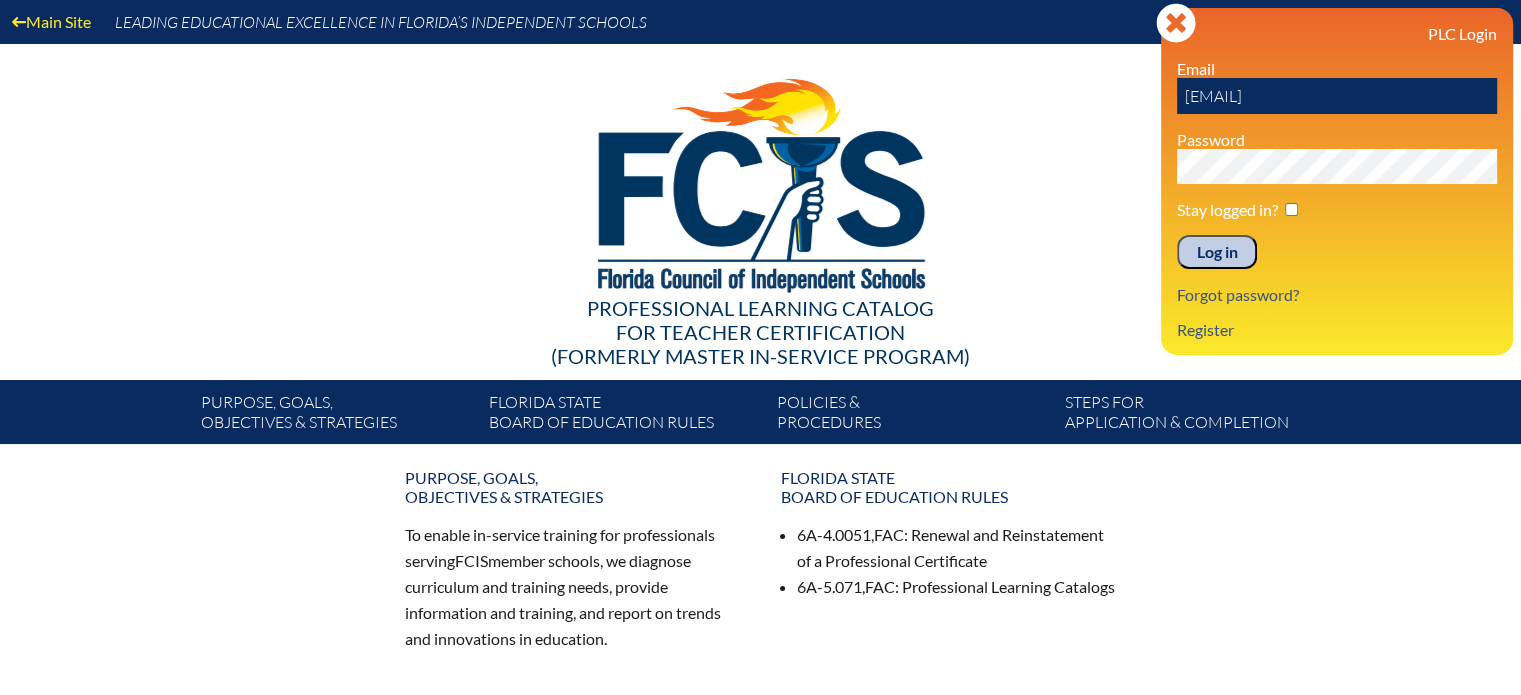 click on "Log in" at bounding box center (1217, 252) 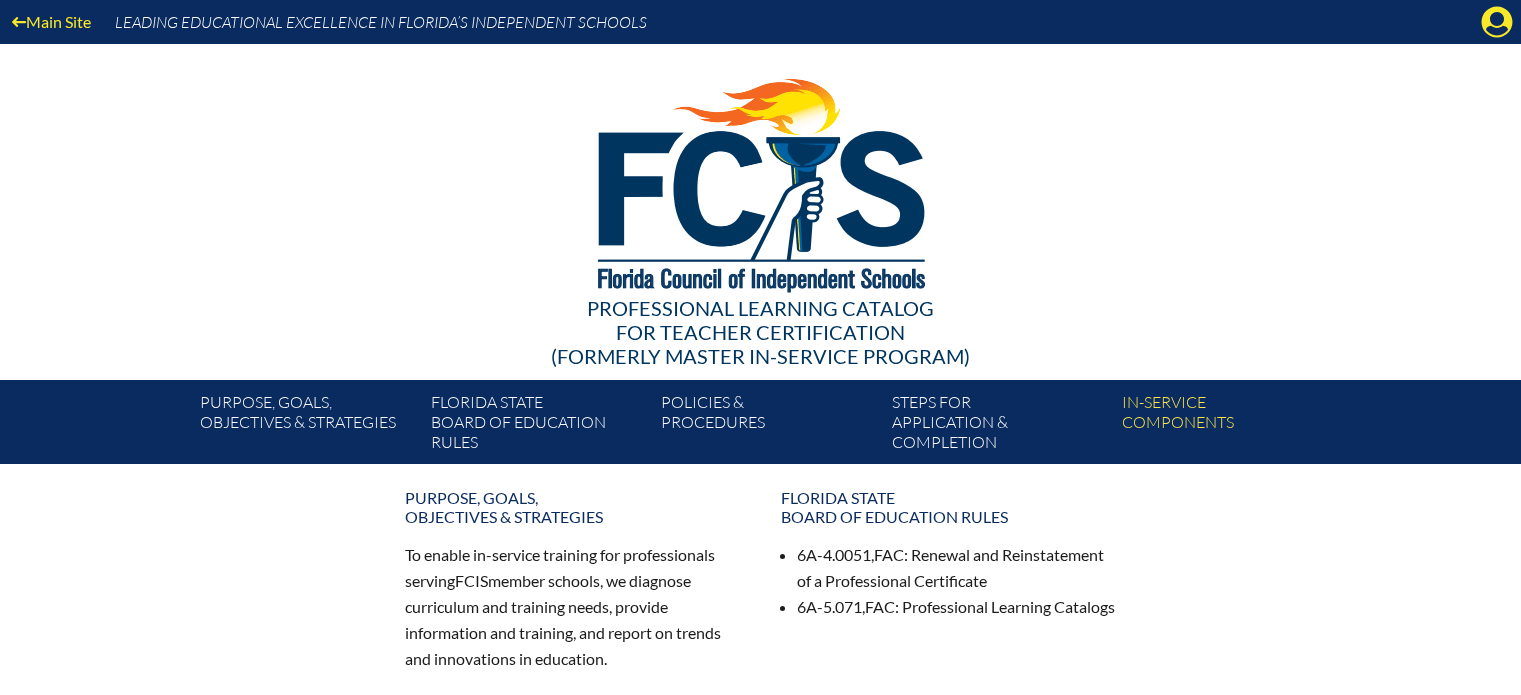 scroll, scrollTop: 0, scrollLeft: 0, axis: both 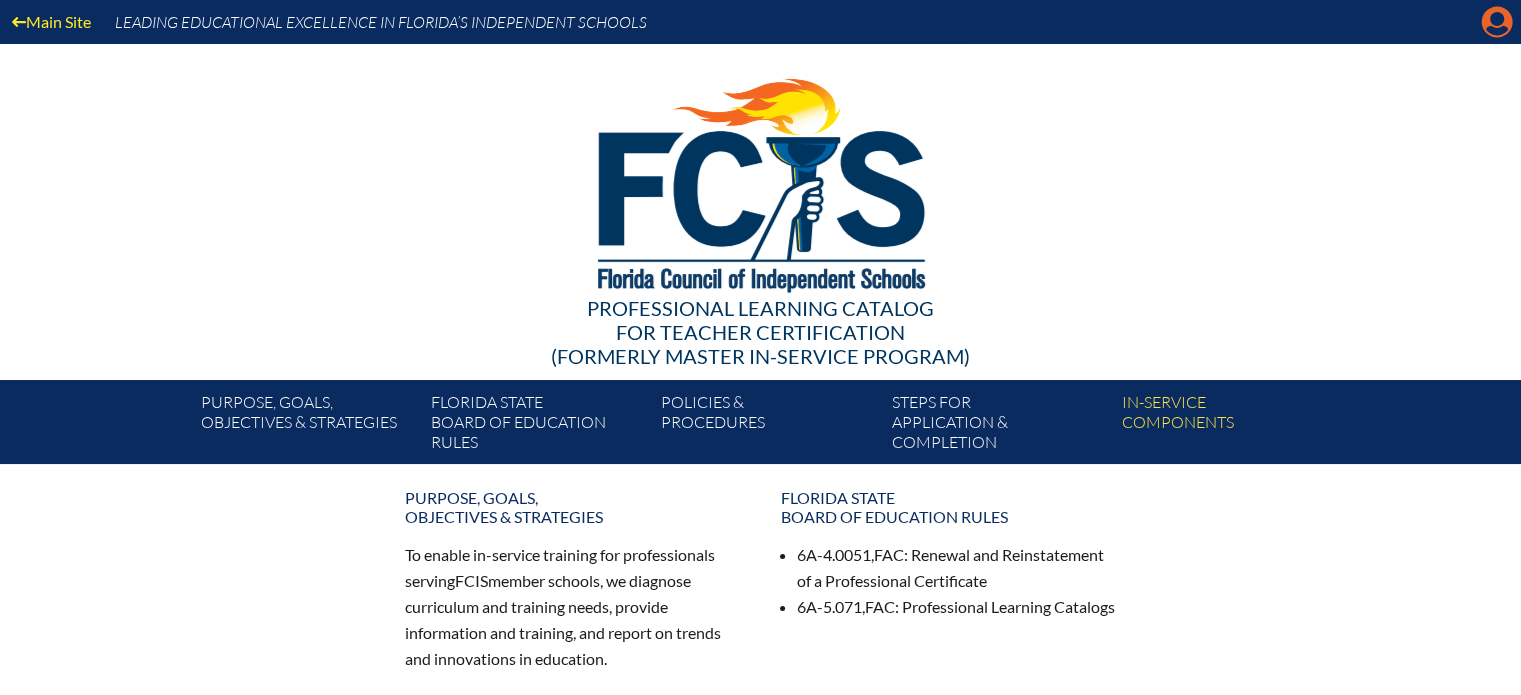 click on "Manage account" 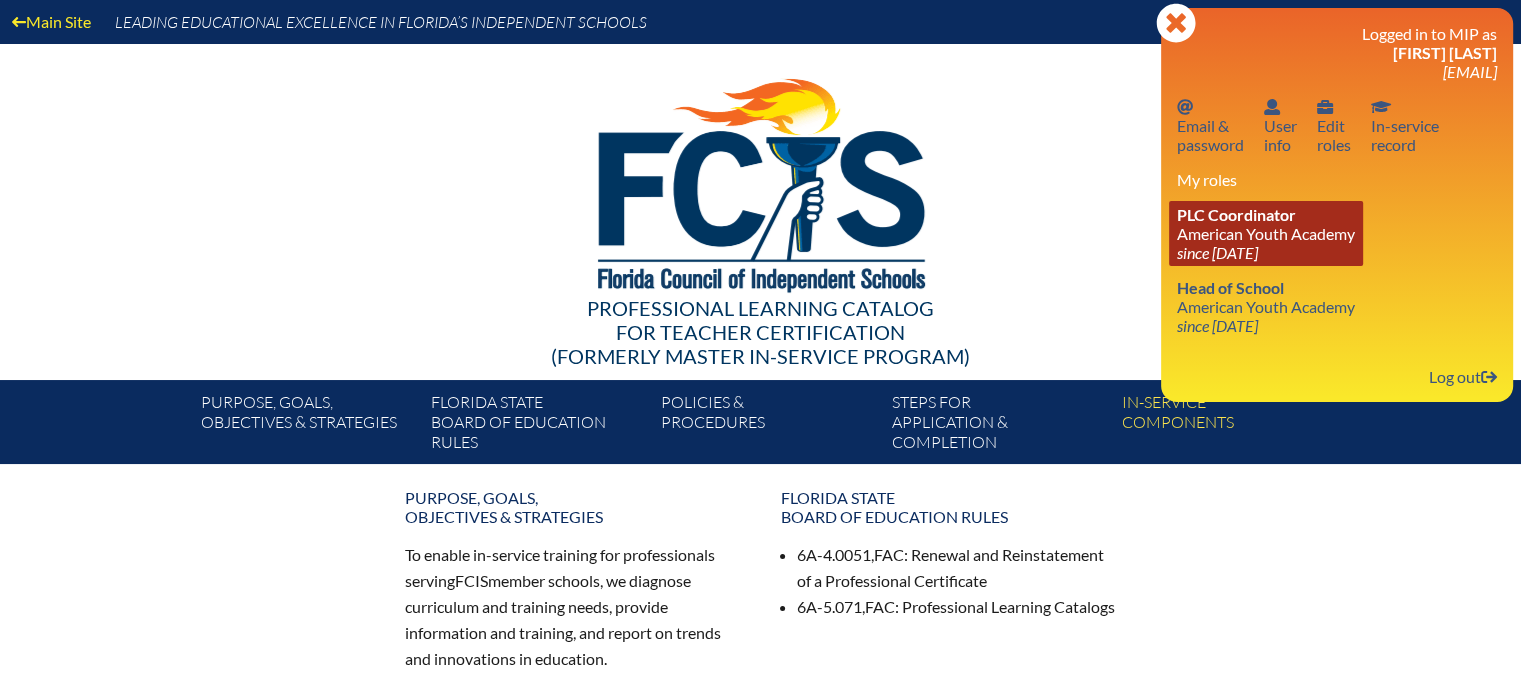 click on "since [DATE]" at bounding box center [1217, 252] 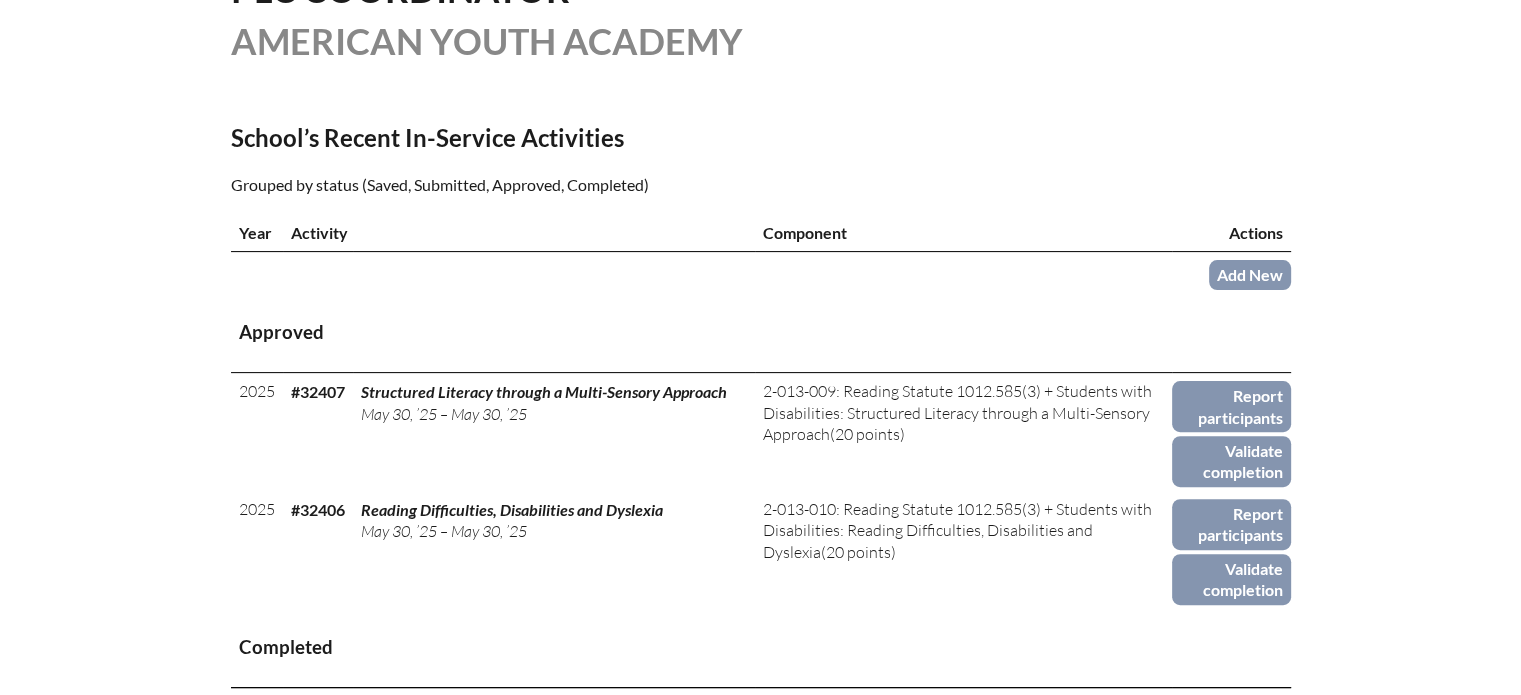 scroll, scrollTop: 600, scrollLeft: 0, axis: vertical 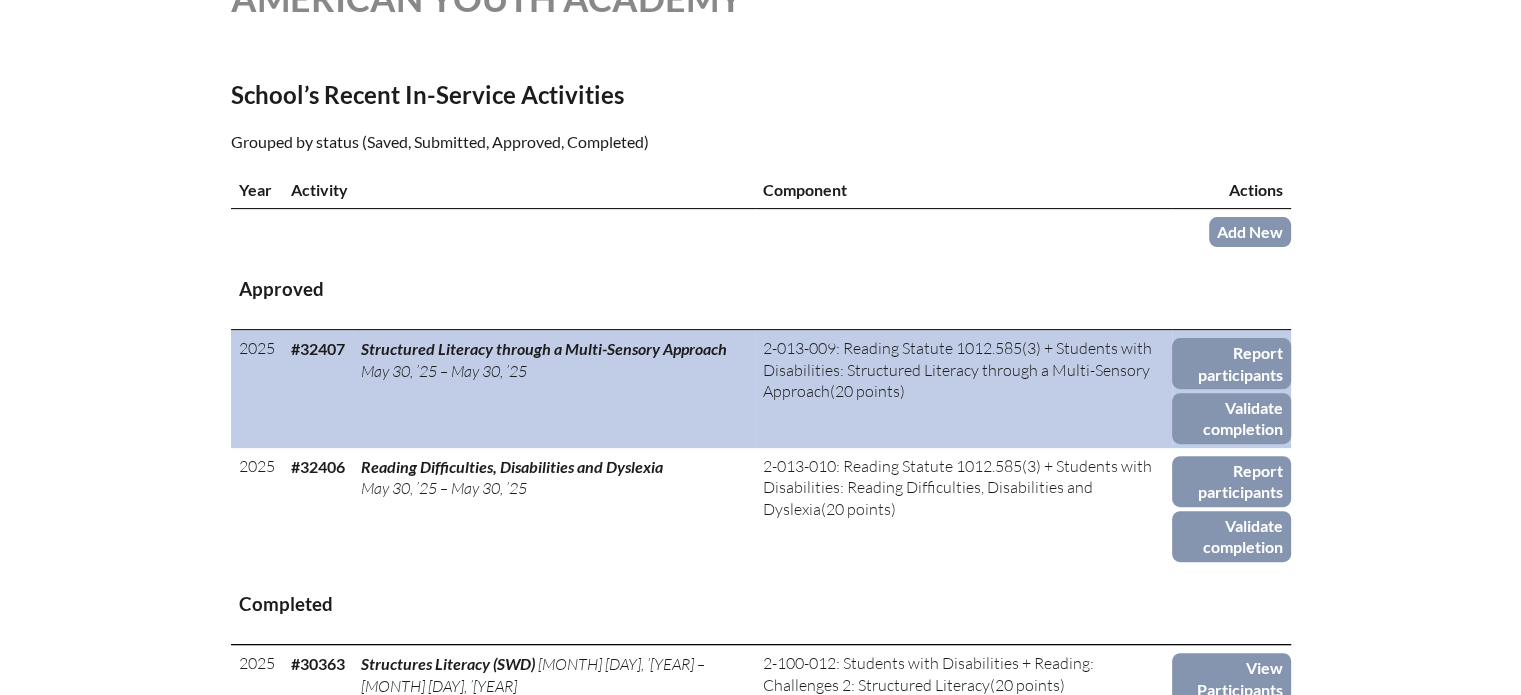 click on "Structured Literacy through a Multi-Sensory Approach" at bounding box center [544, 348] 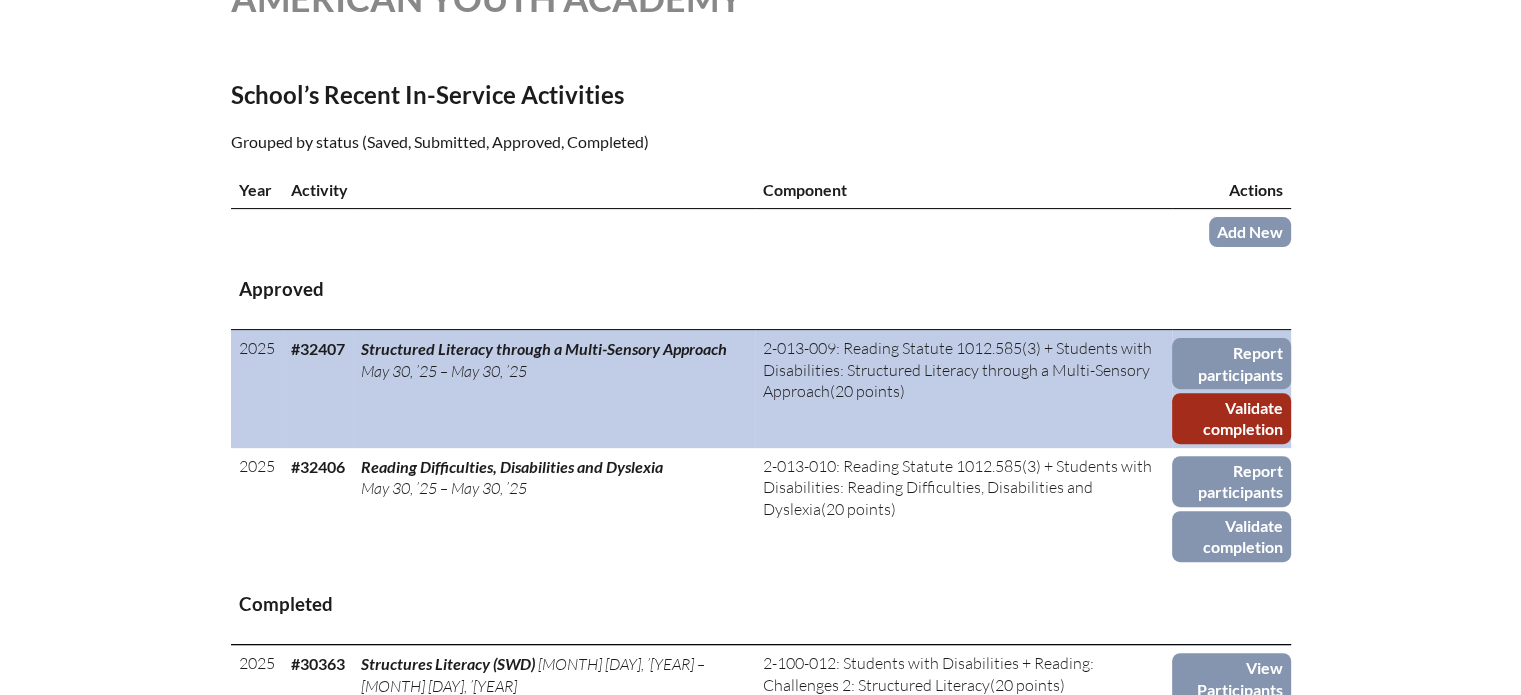 click on "Validate completion" at bounding box center (1231, 418) 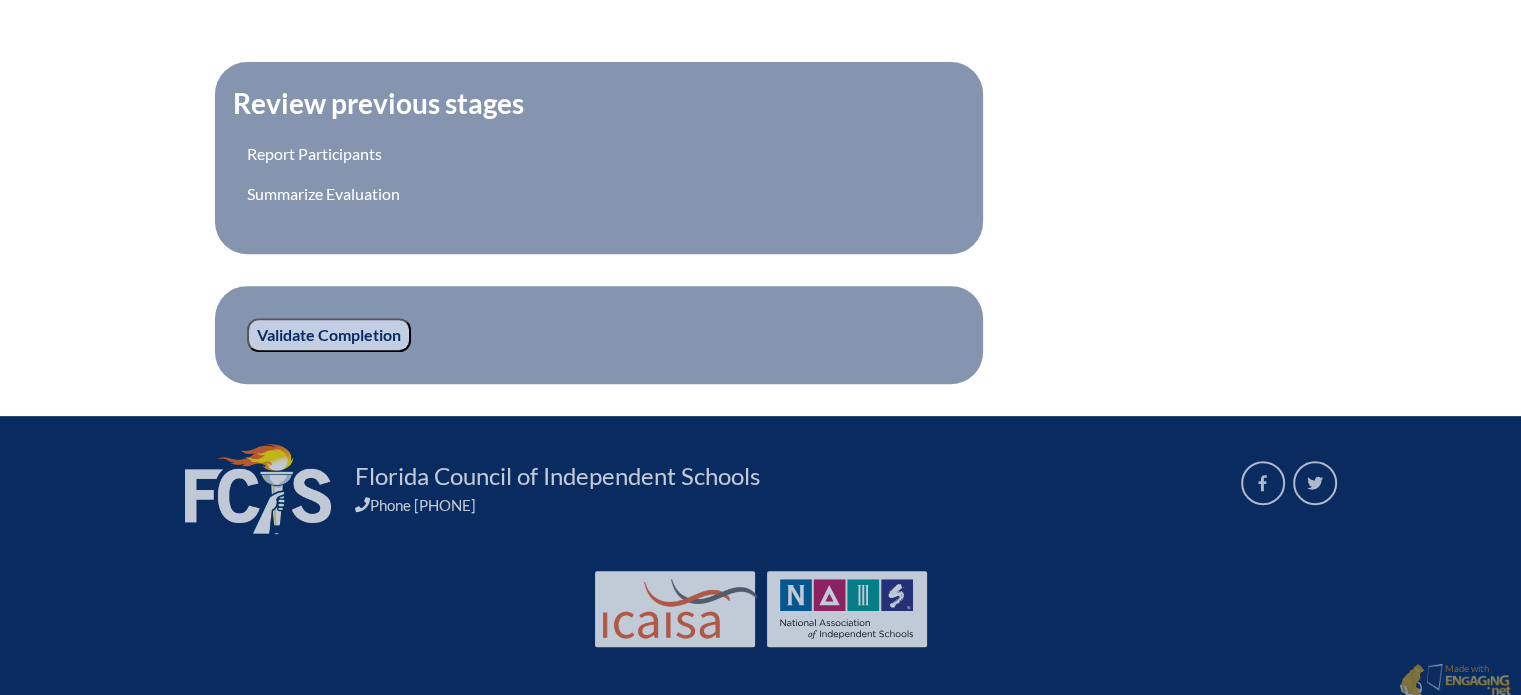 scroll, scrollTop: 734, scrollLeft: 0, axis: vertical 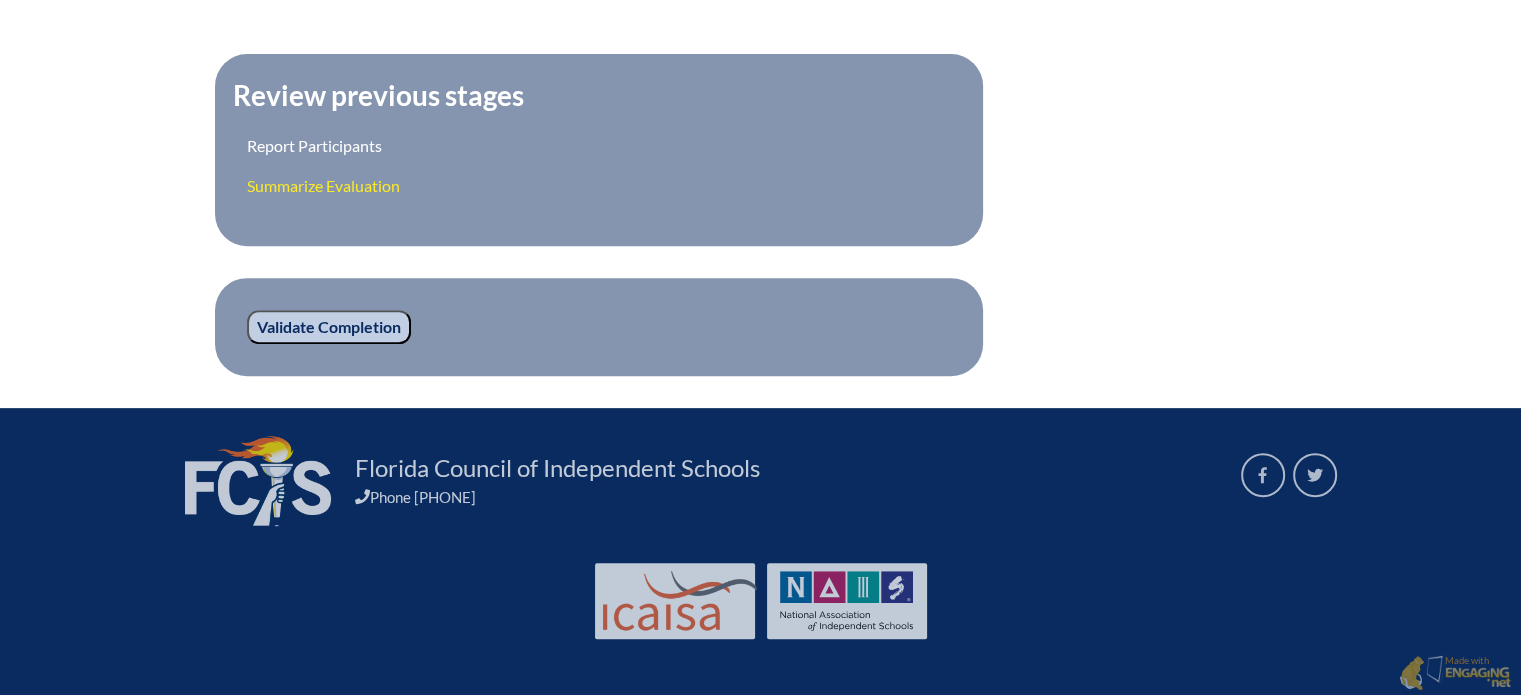 click on "Summarize Evaluation" at bounding box center [323, 185] 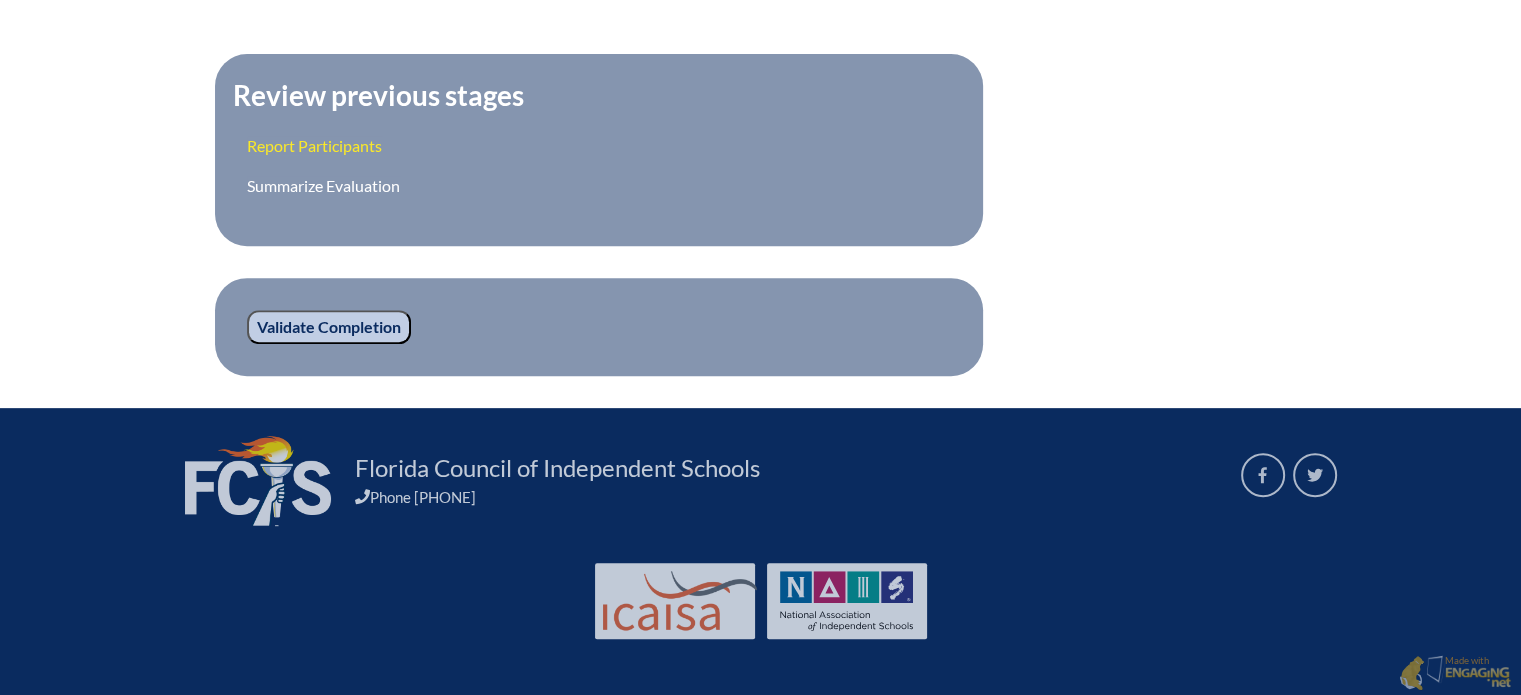 click on "Report Participants" at bounding box center [314, 145] 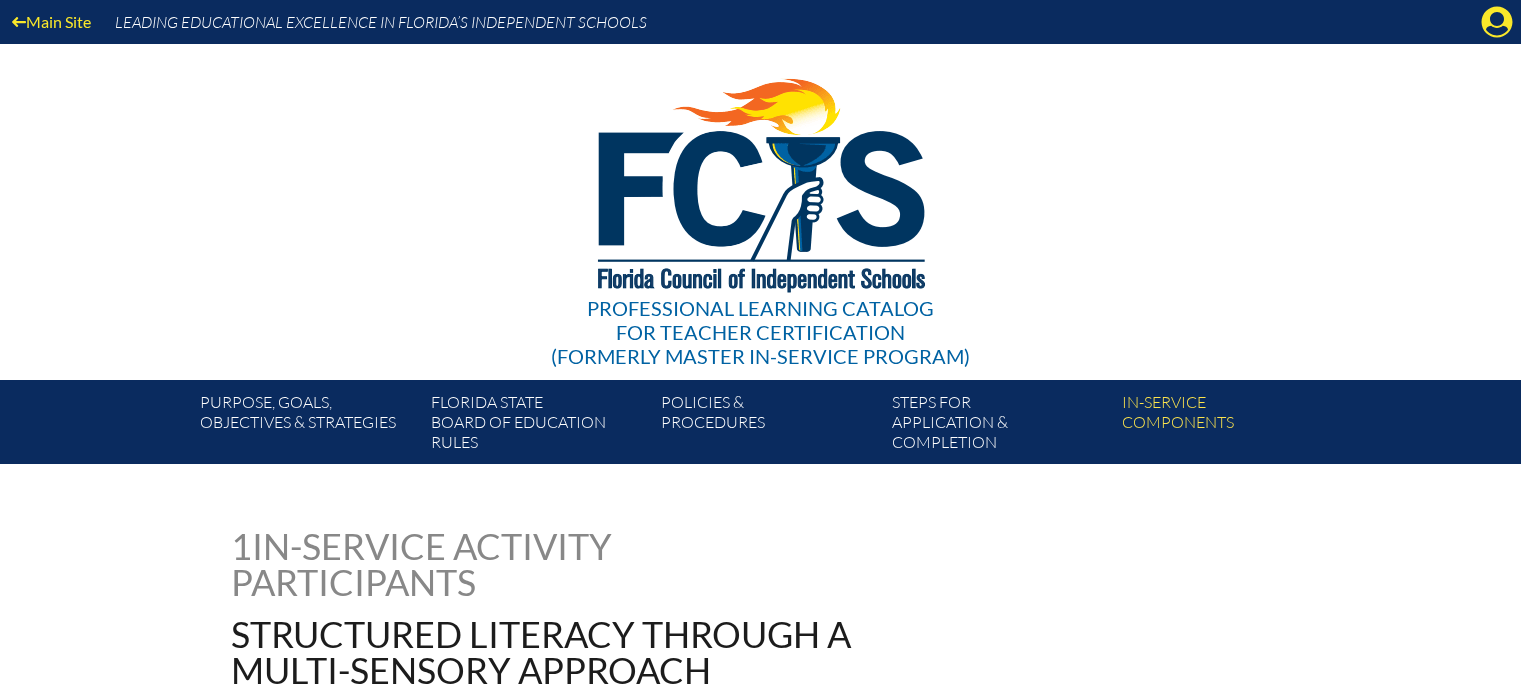 click on "Professional Learning Catalog
for Teacher Certification
(formerly Master In-service Program)" at bounding box center (761, 212) 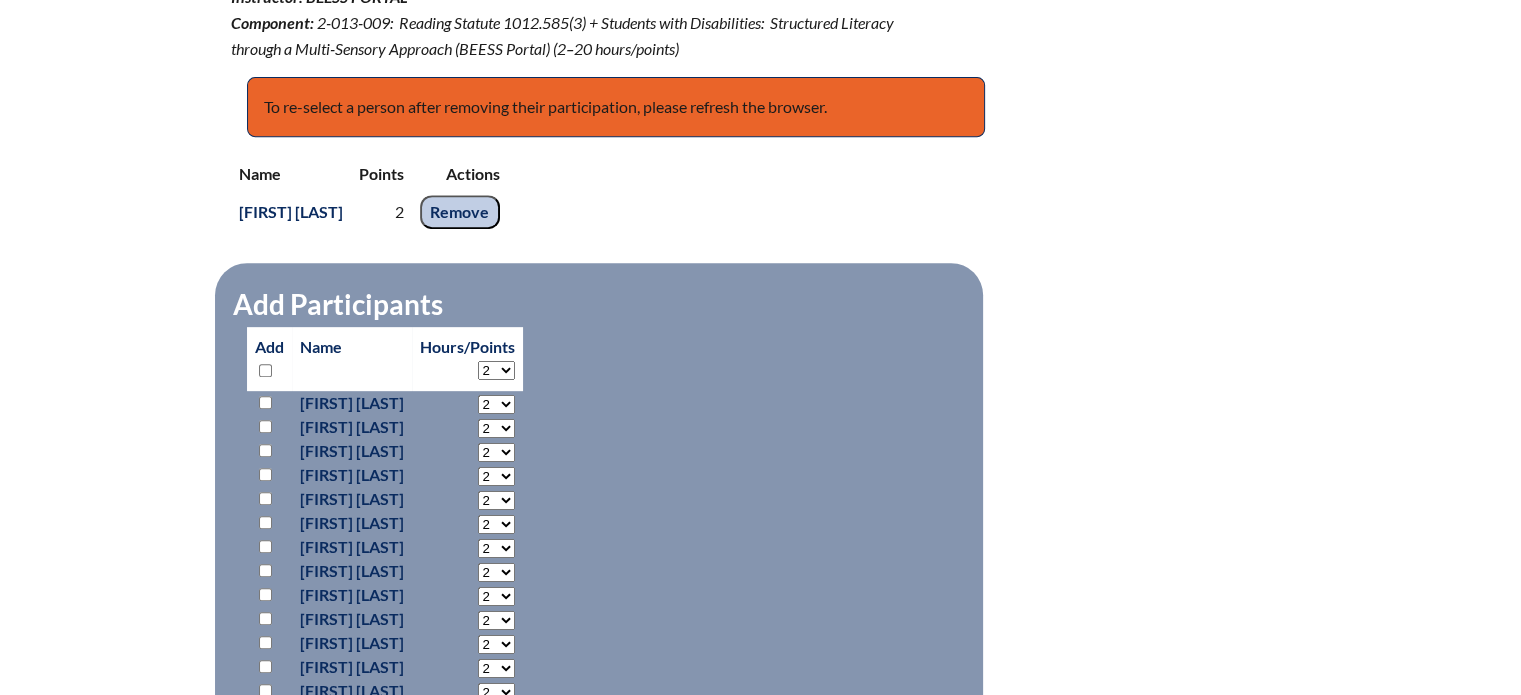 scroll, scrollTop: 800, scrollLeft: 0, axis: vertical 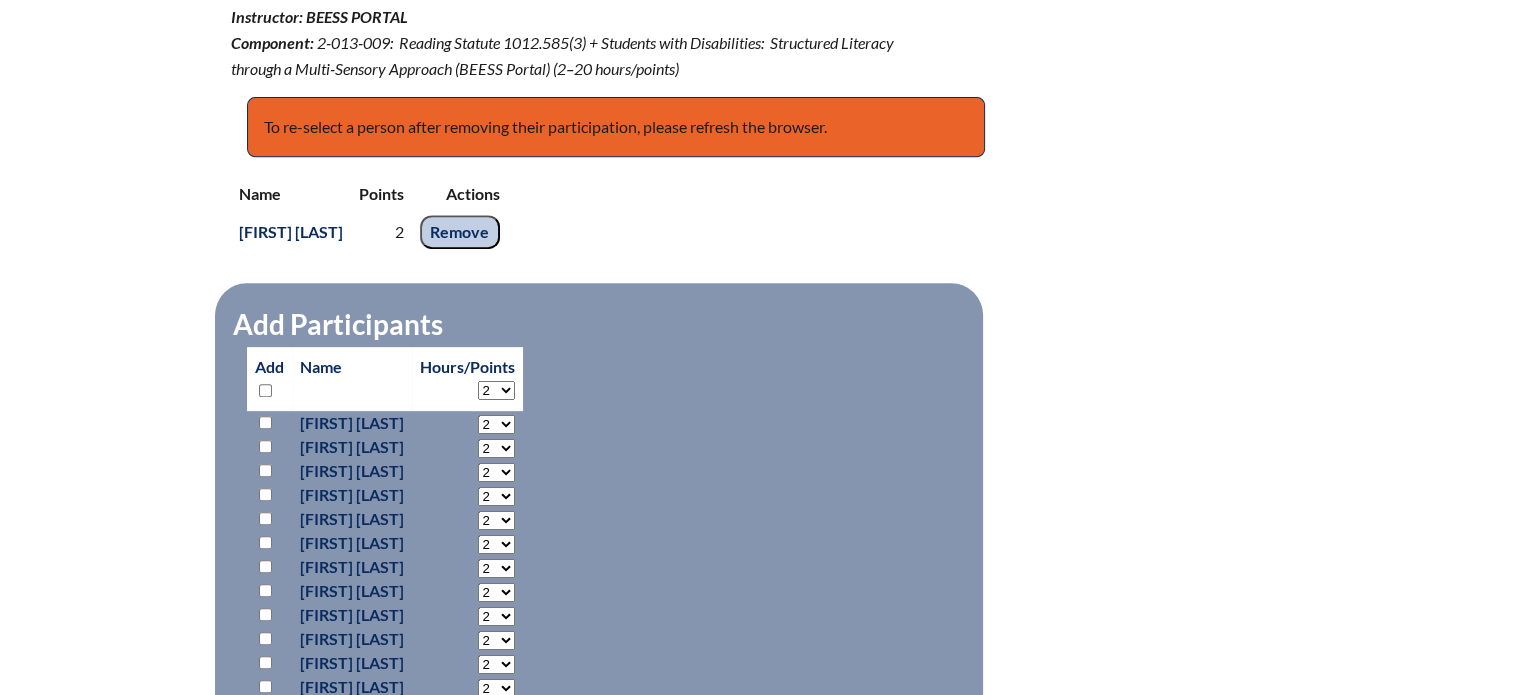 click on "Remove" at bounding box center (460, 232) 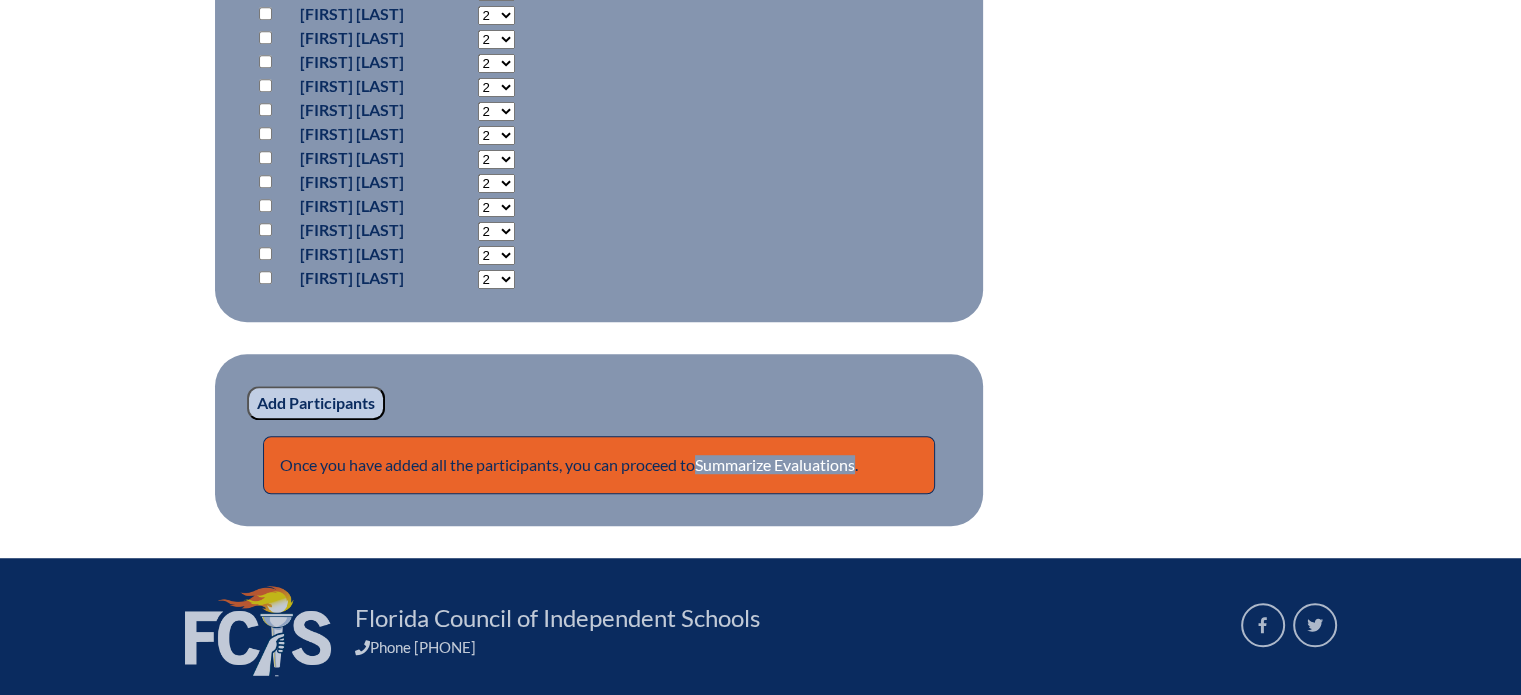 scroll, scrollTop: 1196, scrollLeft: 0, axis: vertical 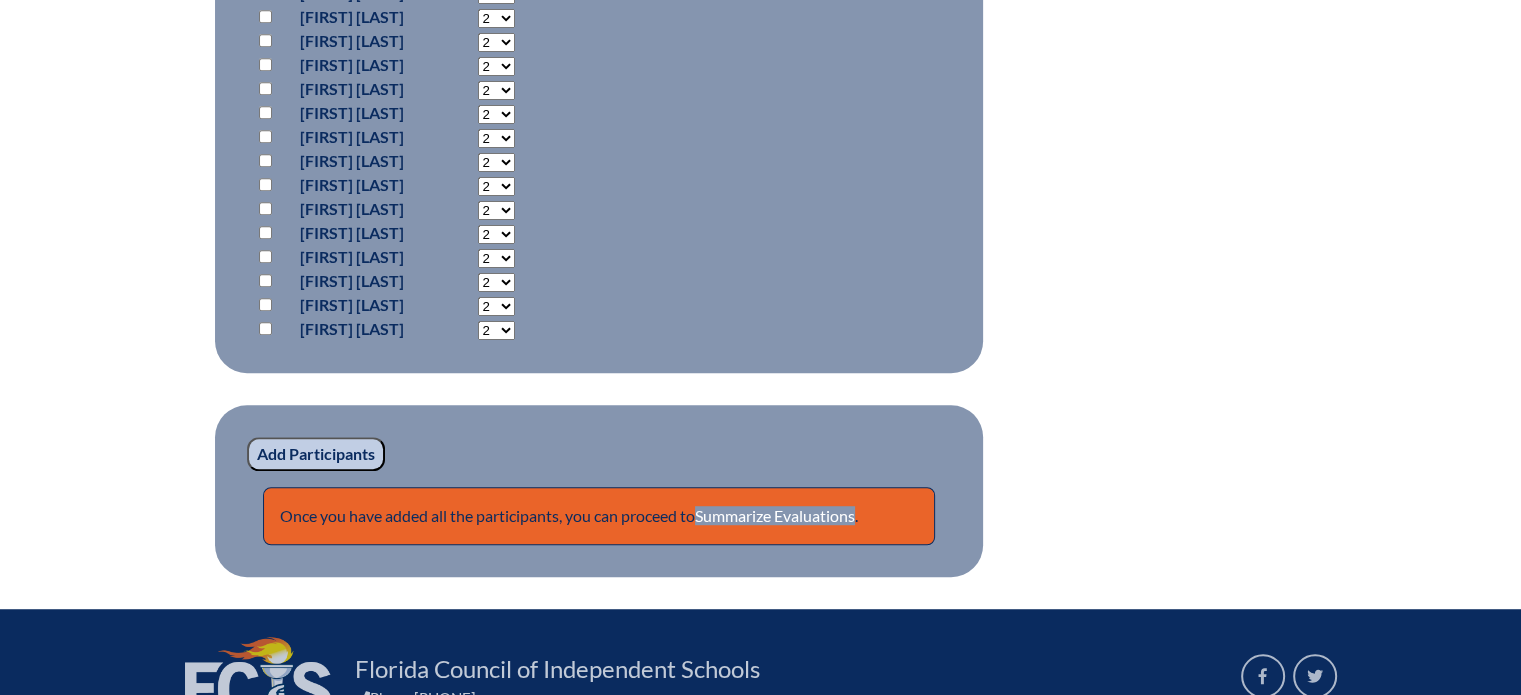 click on "Add Participants" at bounding box center [316, 454] 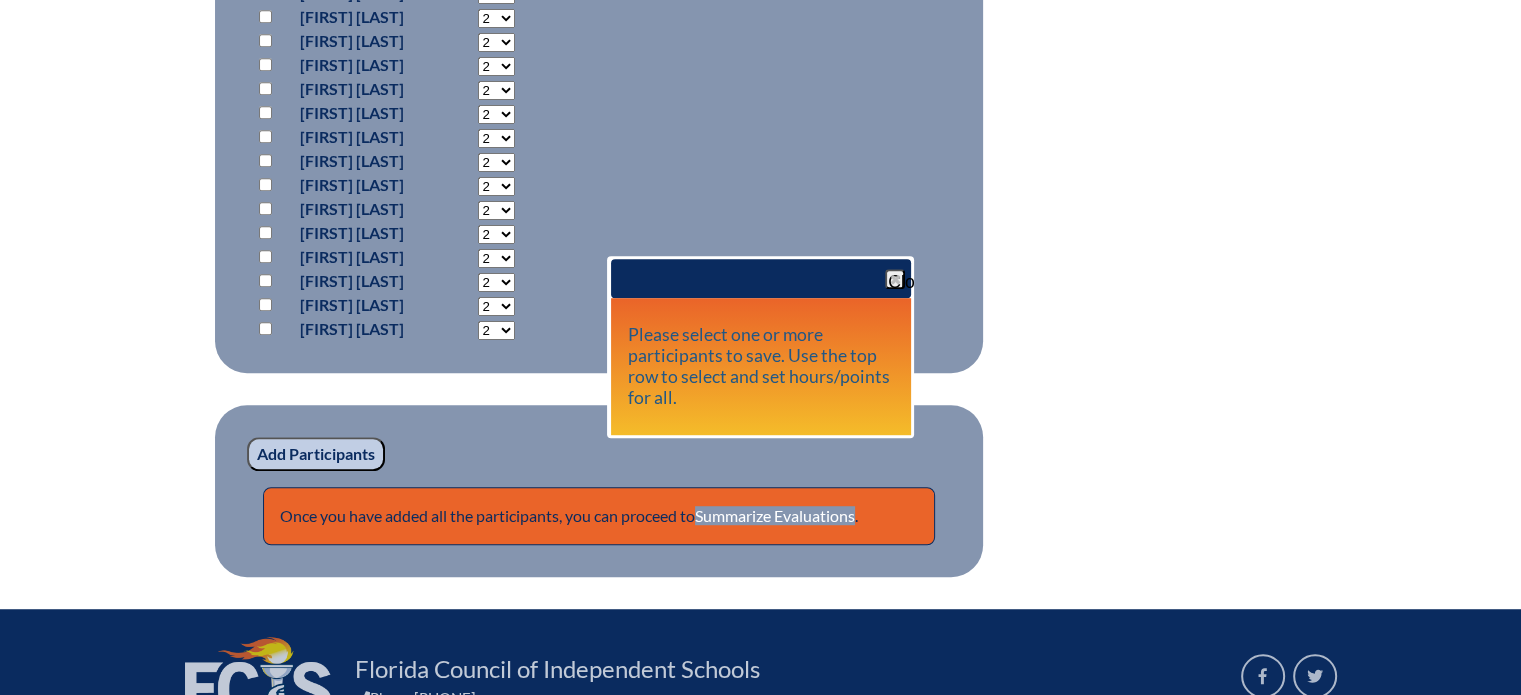 click at bounding box center (895, 279) 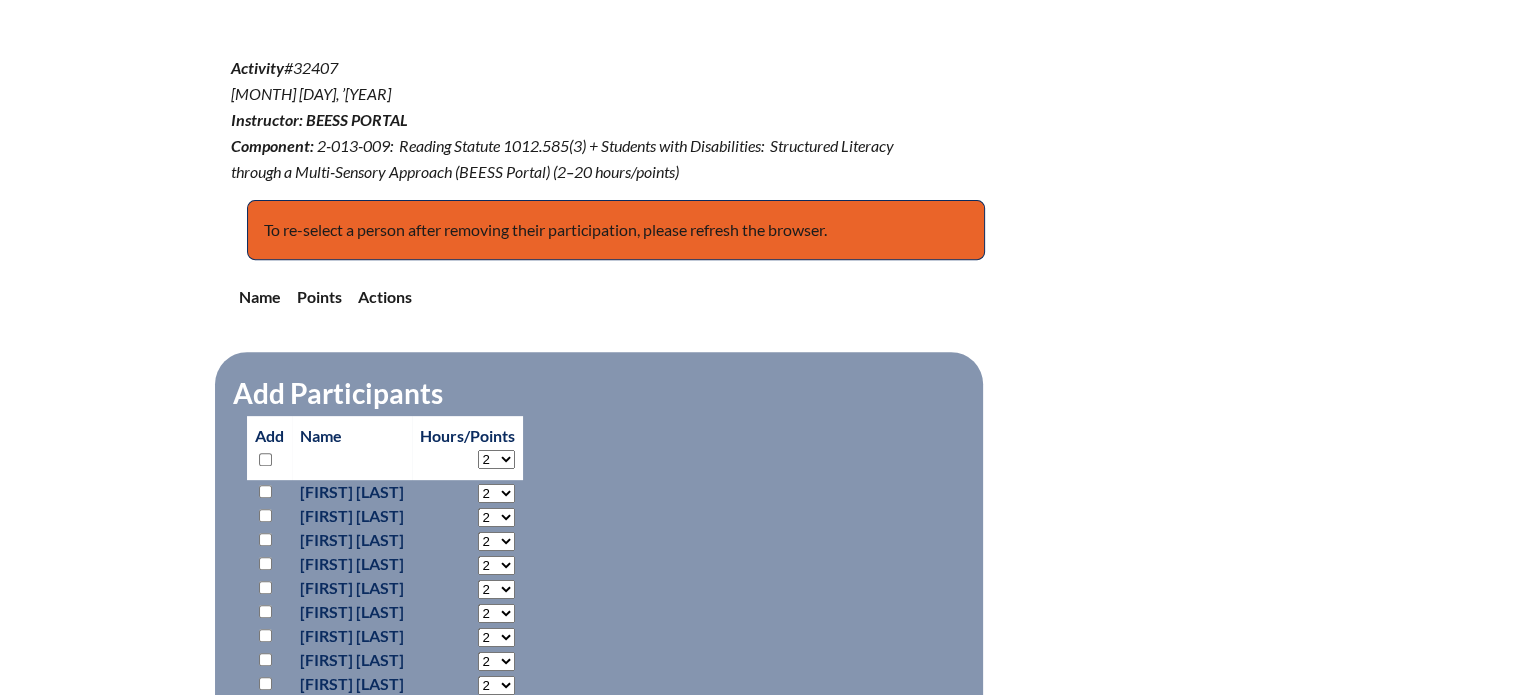 scroll, scrollTop: 696, scrollLeft: 0, axis: vertical 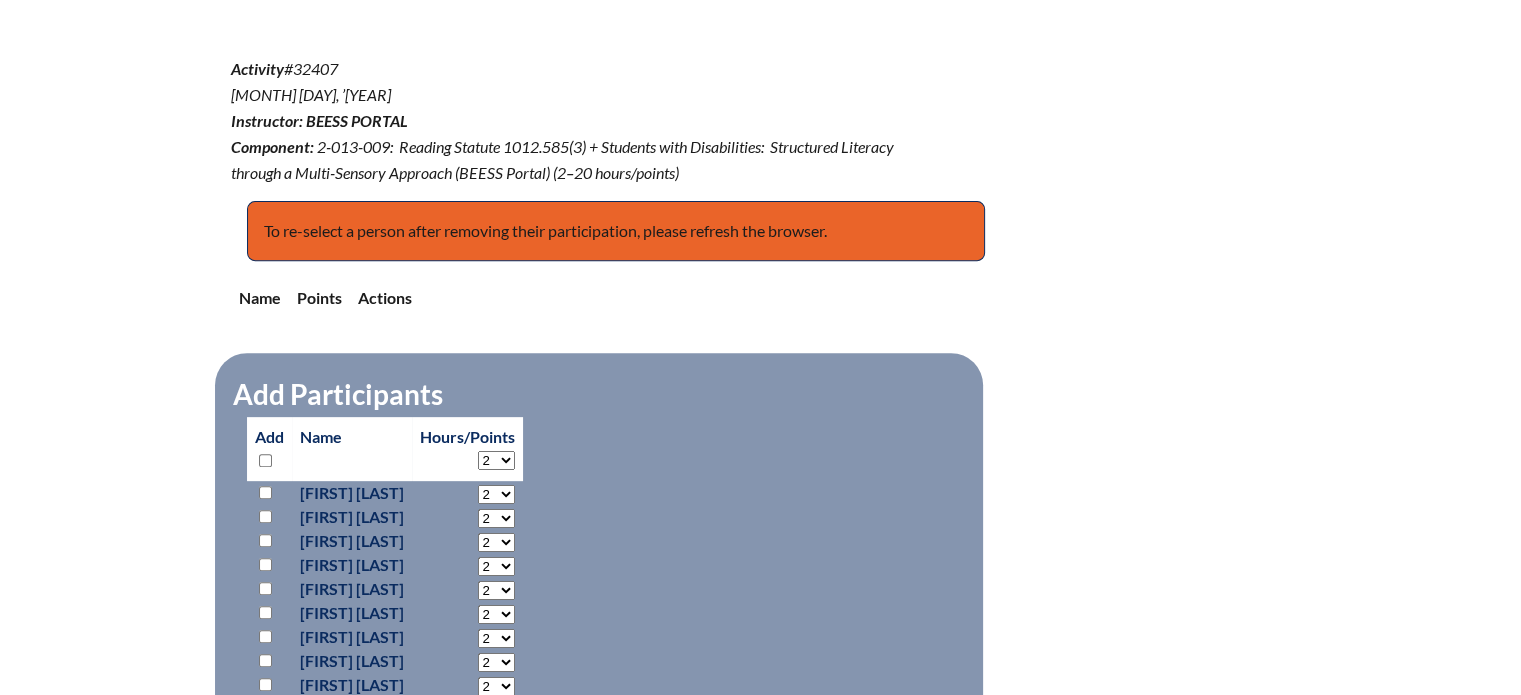 click on "Name" at bounding box center [352, 449] 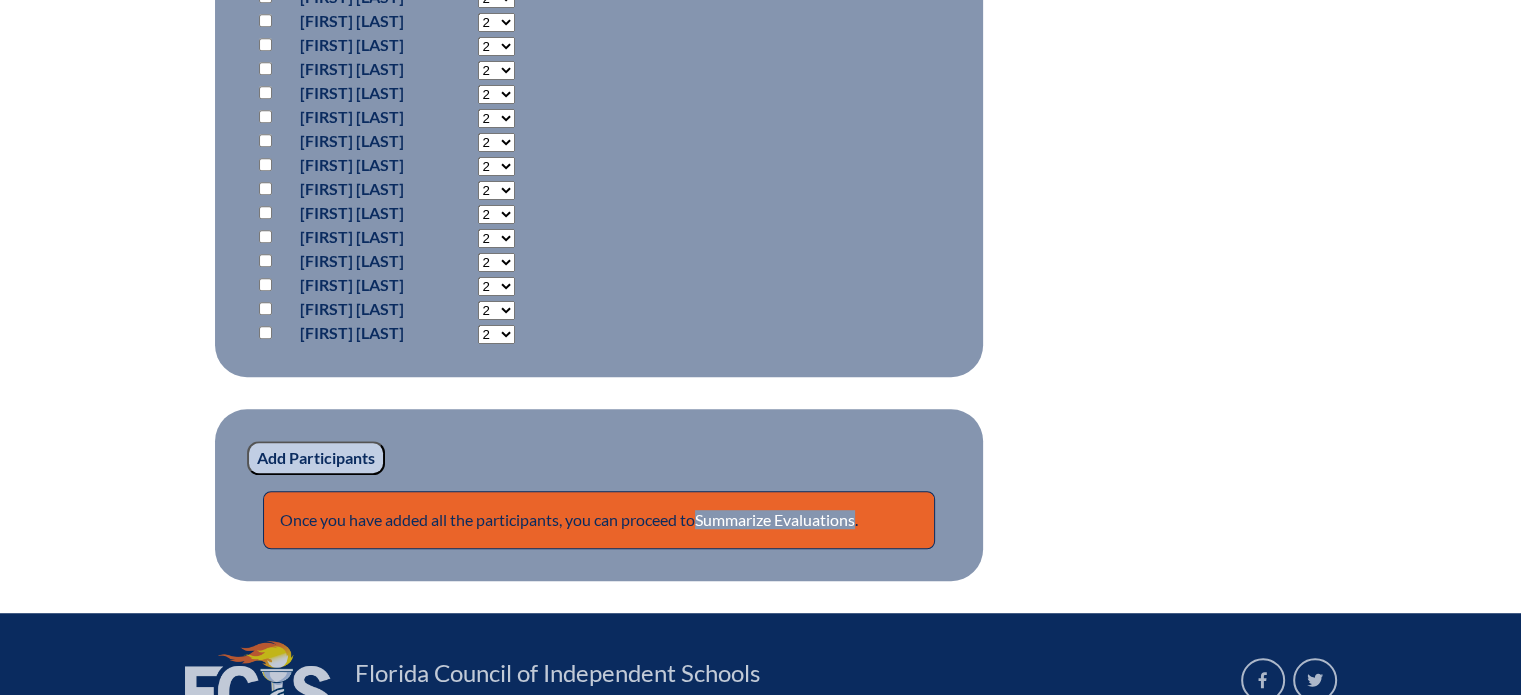 scroll, scrollTop: 1196, scrollLeft: 0, axis: vertical 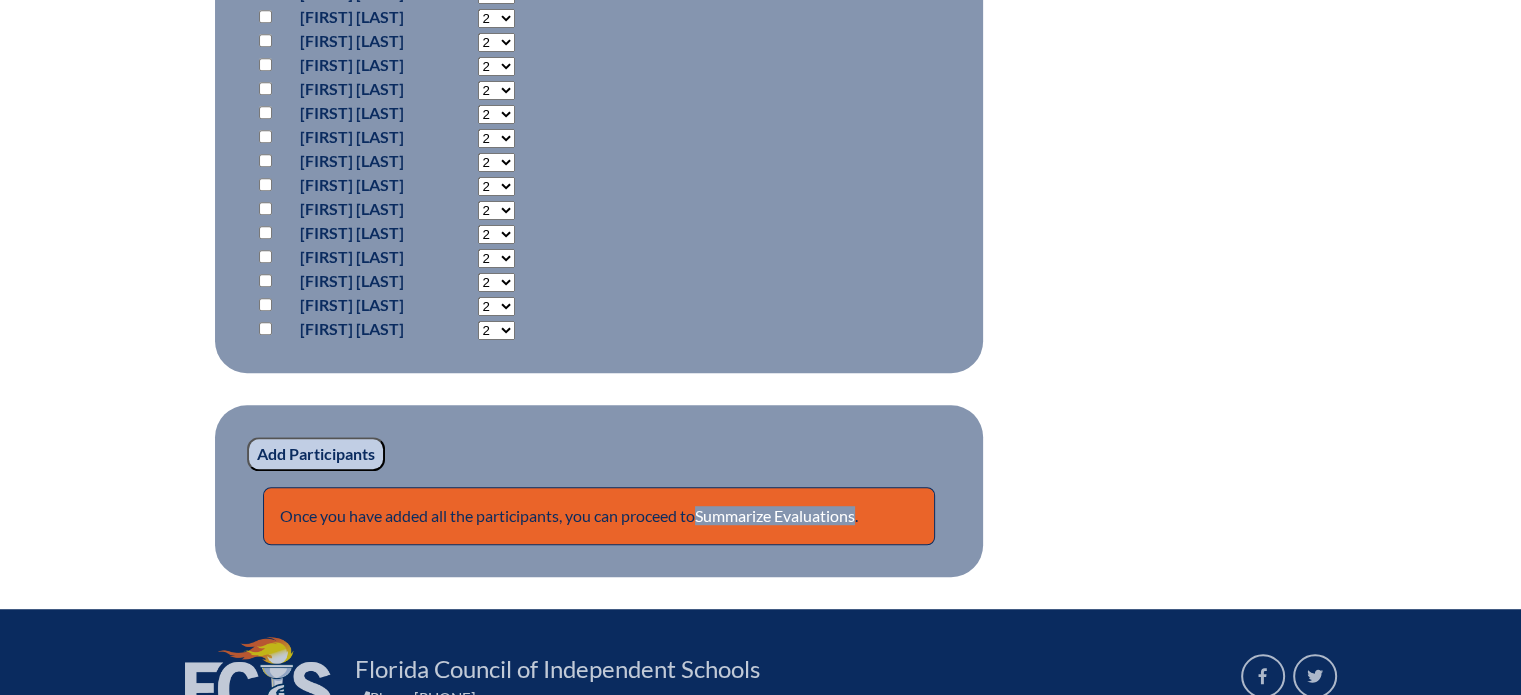 click on "Add Participants" at bounding box center (316, 454) 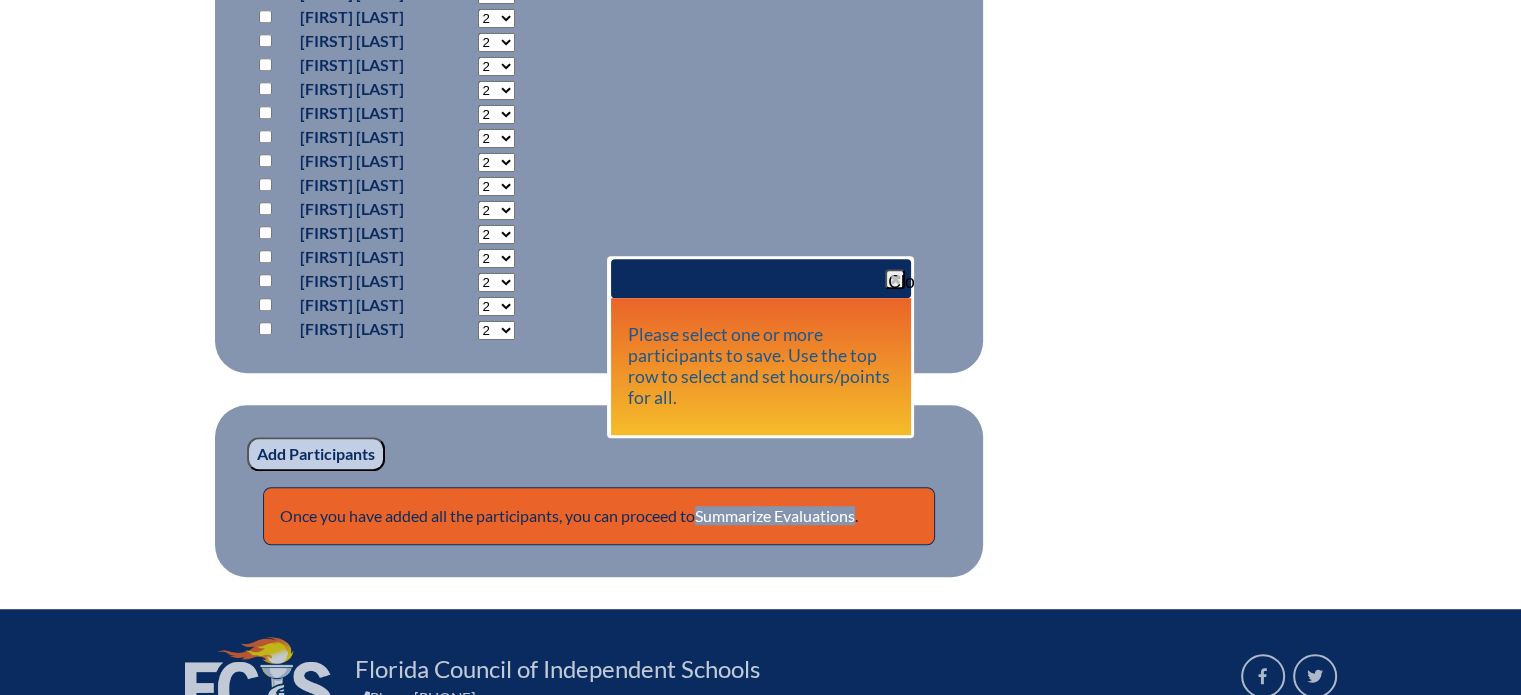 click at bounding box center [895, 279] 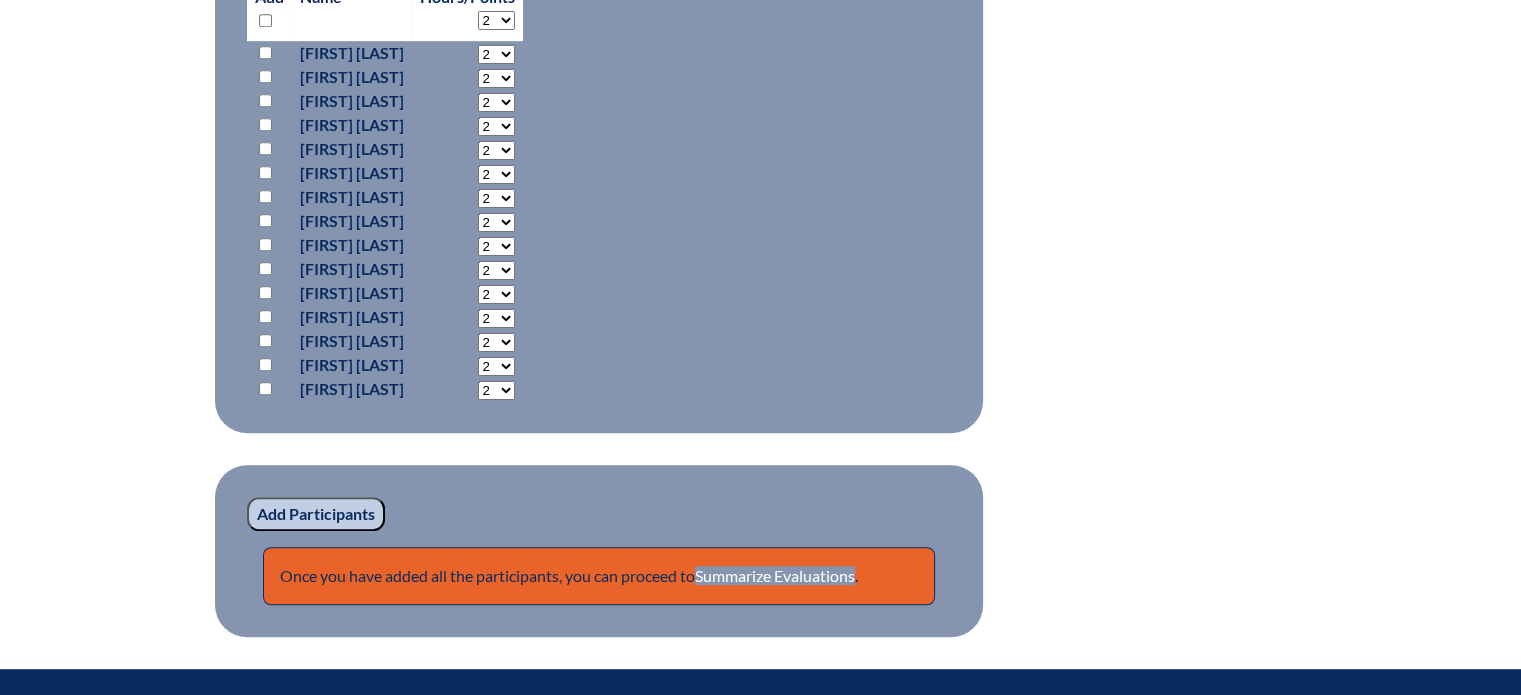 scroll, scrollTop: 796, scrollLeft: 0, axis: vertical 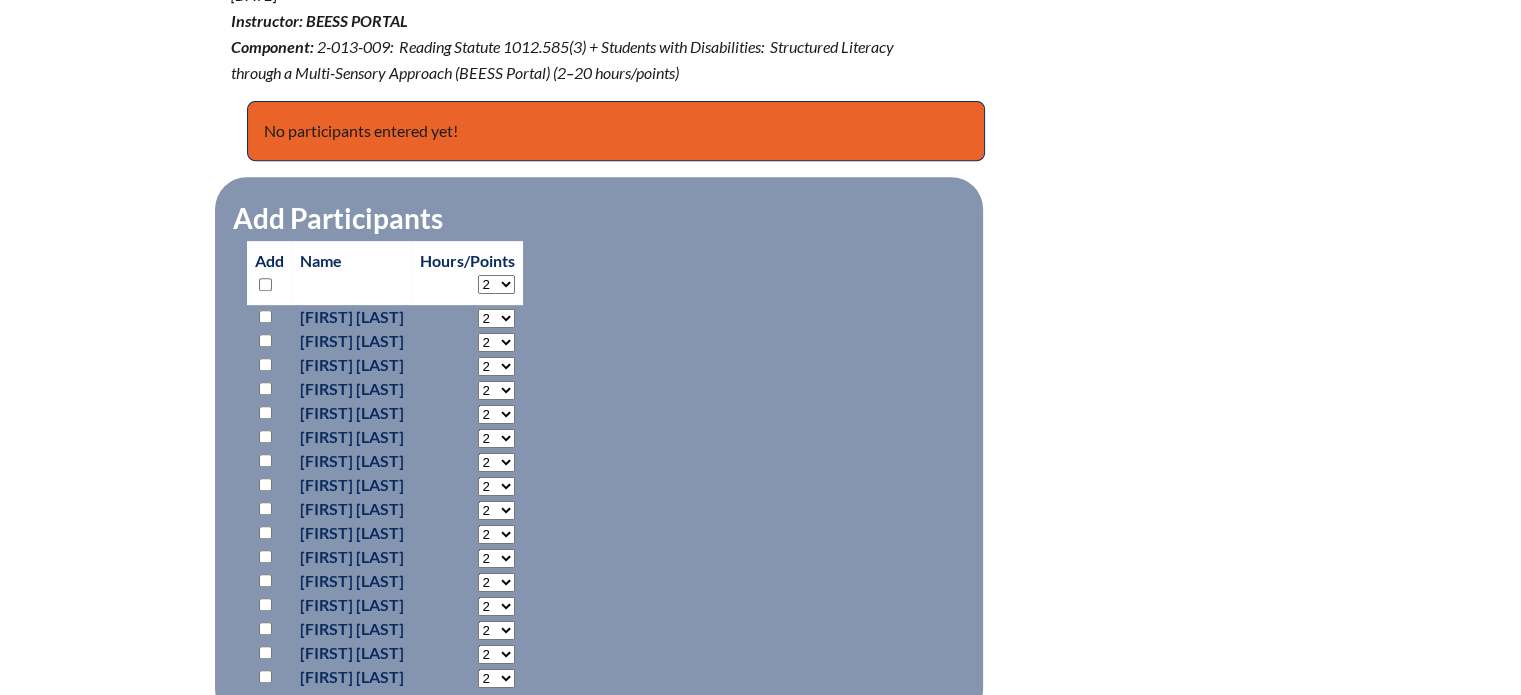 click on "2
3
4
5
6
7
8 9 10 11 12 13 14 15 16 17 18 19 20 0" at bounding box center [496, 318] 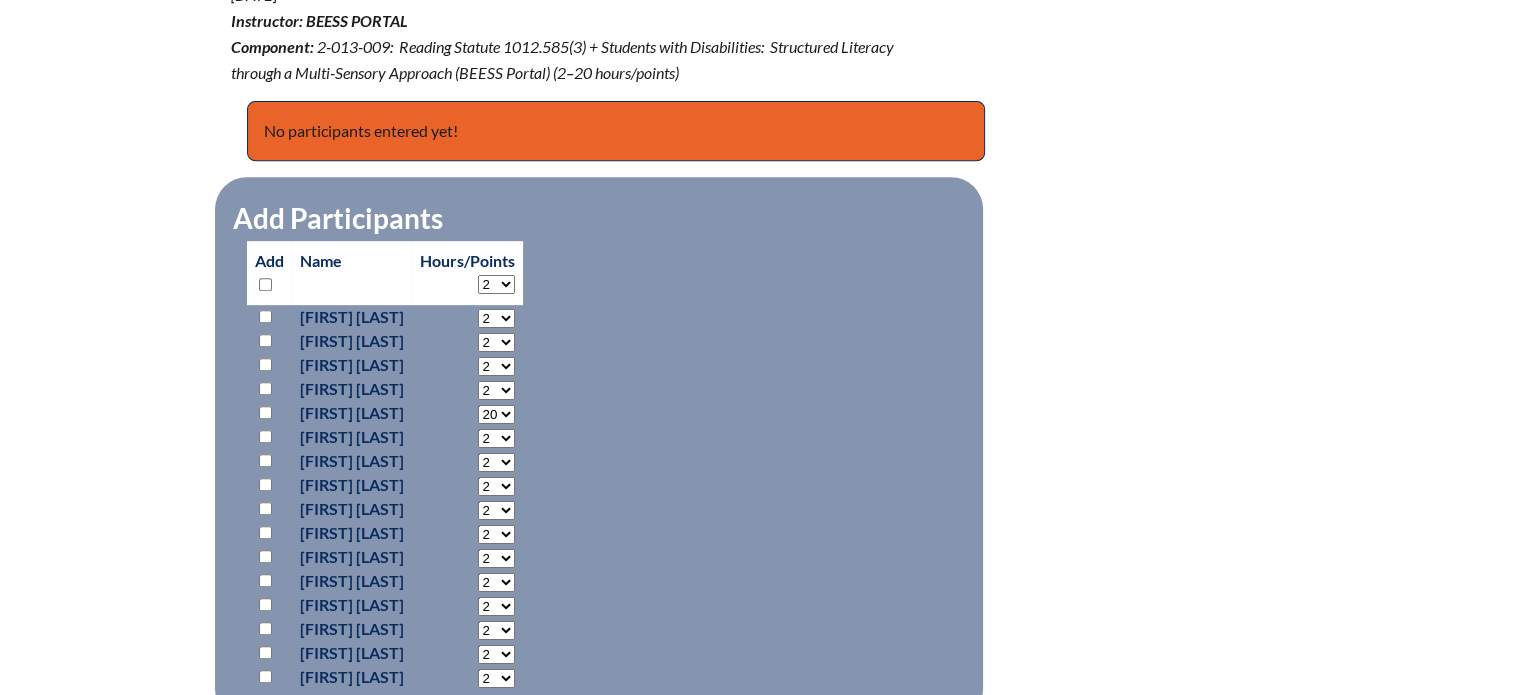click on "2
3
4
5
6
7
8 9 10 11 12 13 14 15 16 17 18 19 20 0" at bounding box center (496, 318) 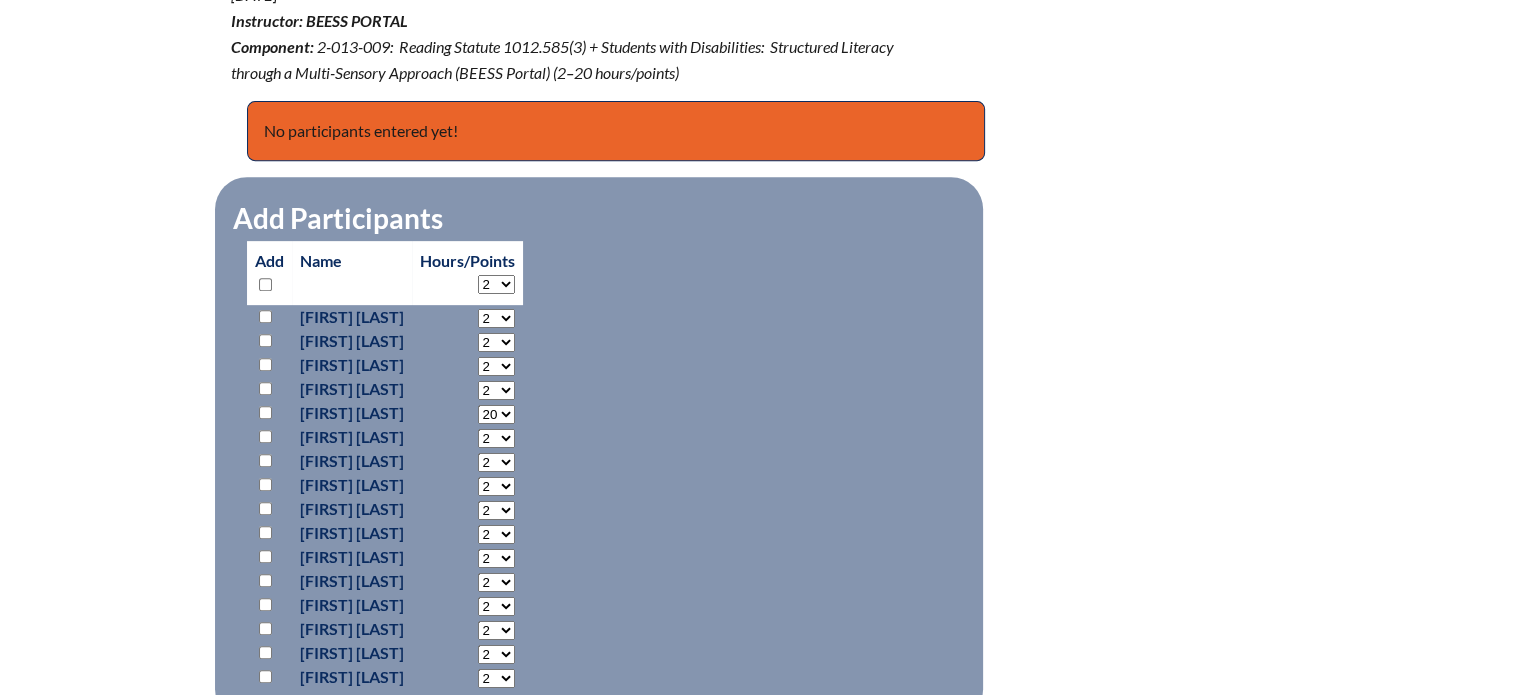 click on "Add Participants
Add
Name
Hours/Points
2 3 4 5 6" at bounding box center [599, 449] 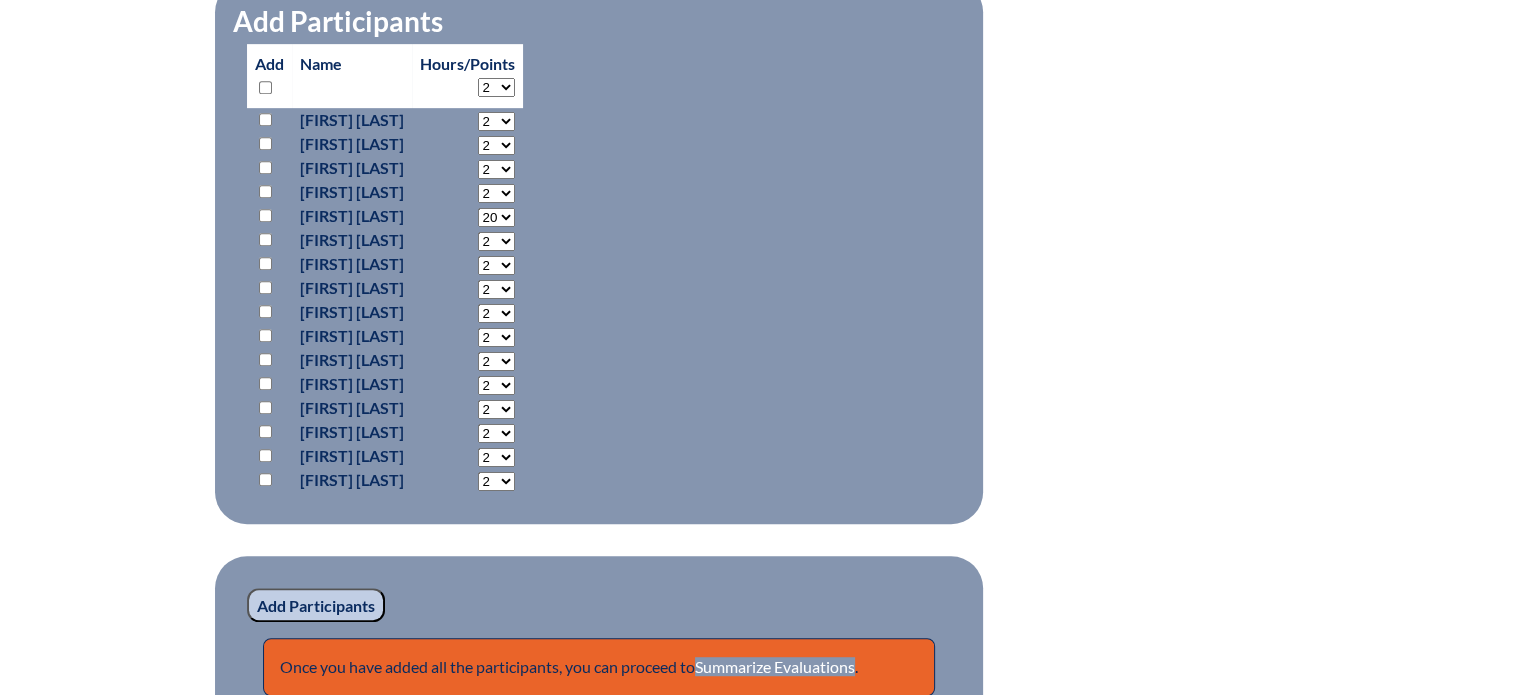 scroll, scrollTop: 996, scrollLeft: 0, axis: vertical 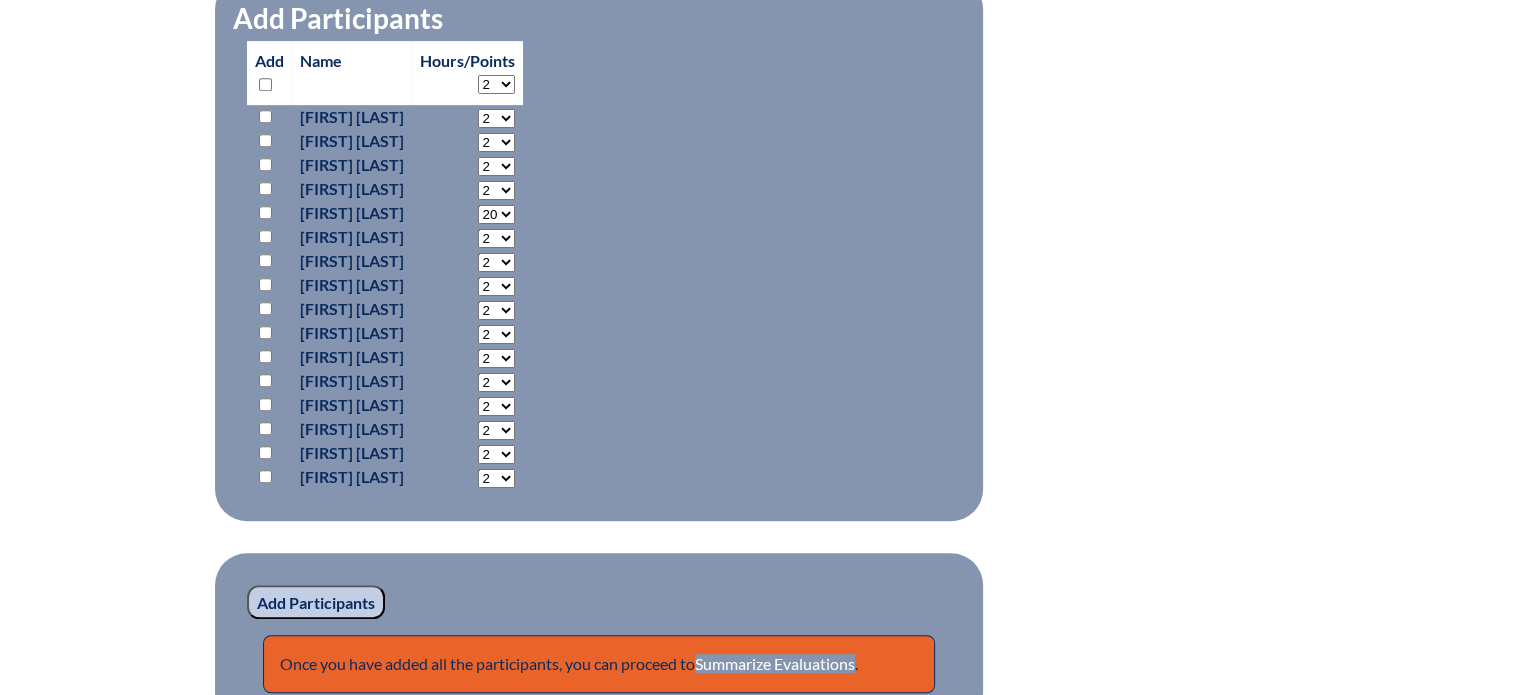 click at bounding box center [265, 212] 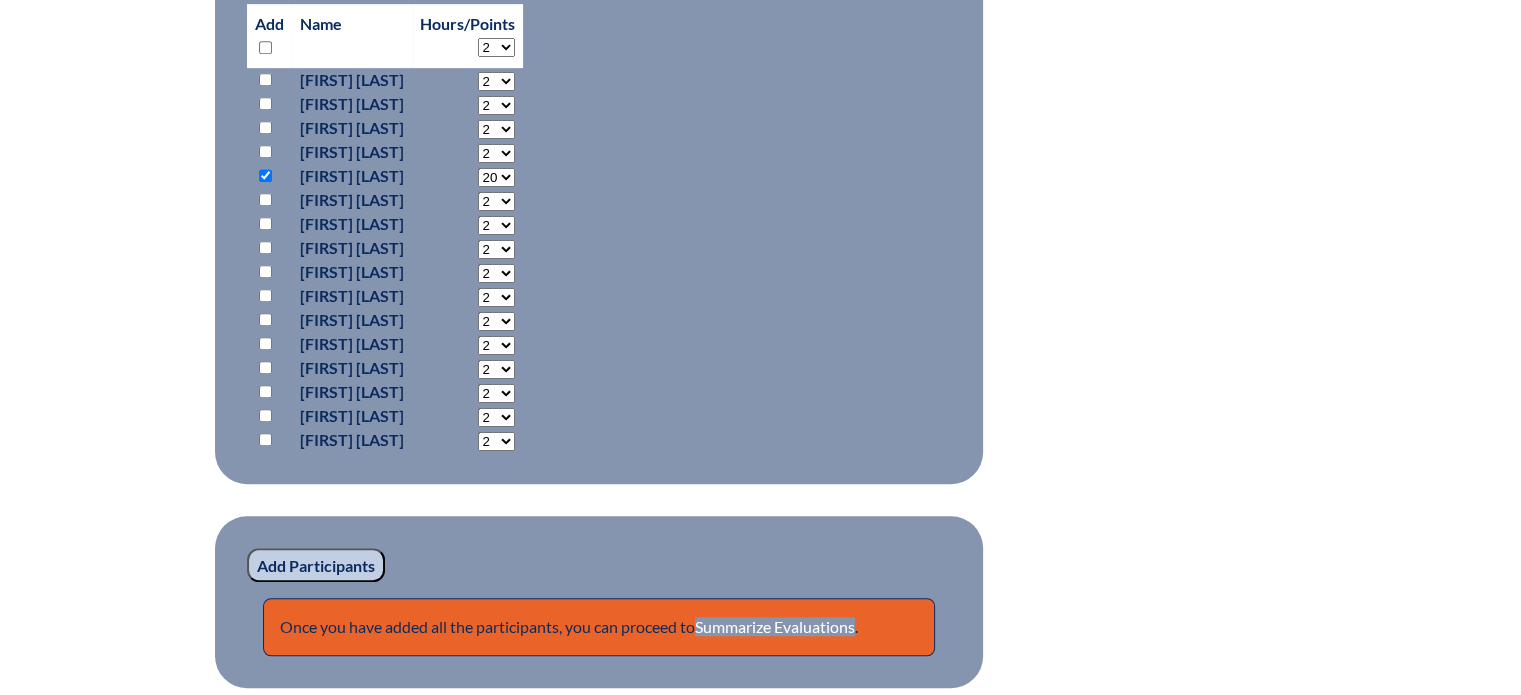 scroll, scrollTop: 1096, scrollLeft: 0, axis: vertical 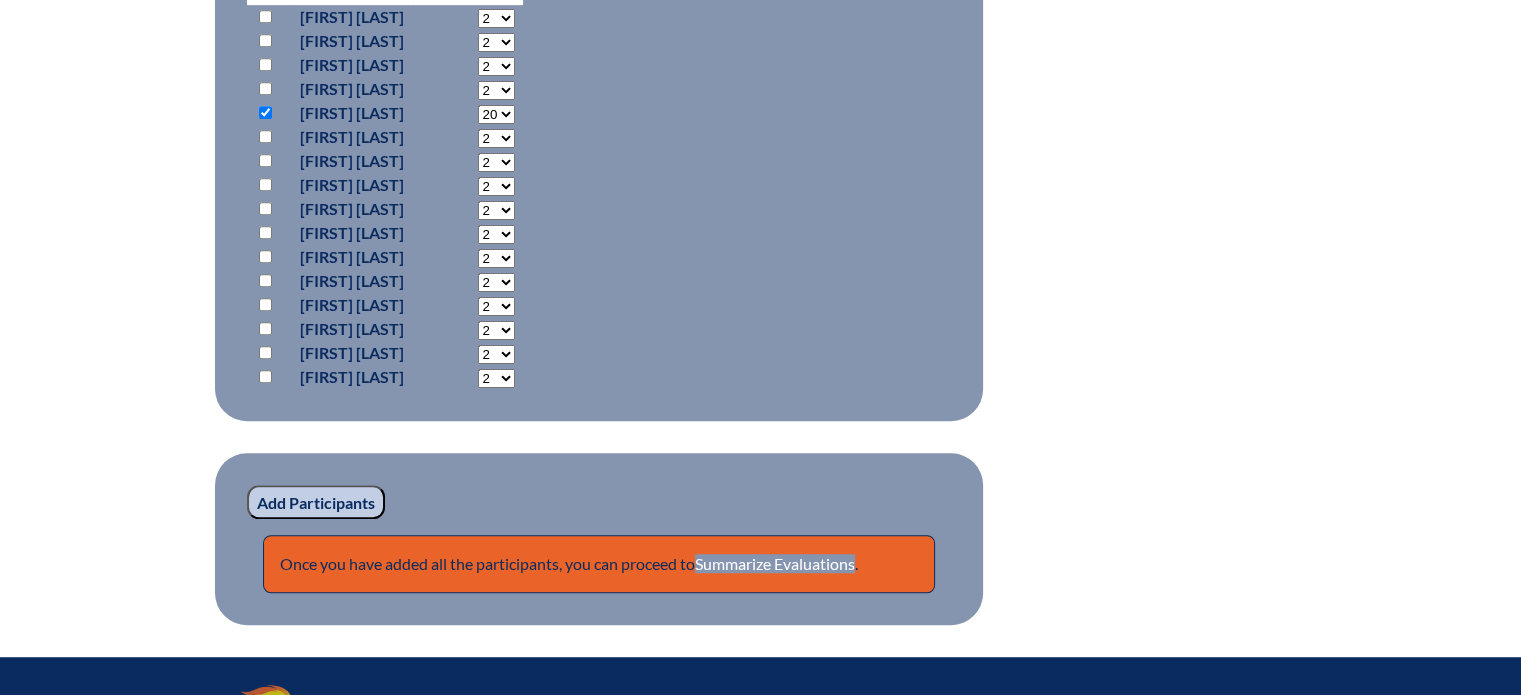 click on "Add Participants" at bounding box center (316, 502) 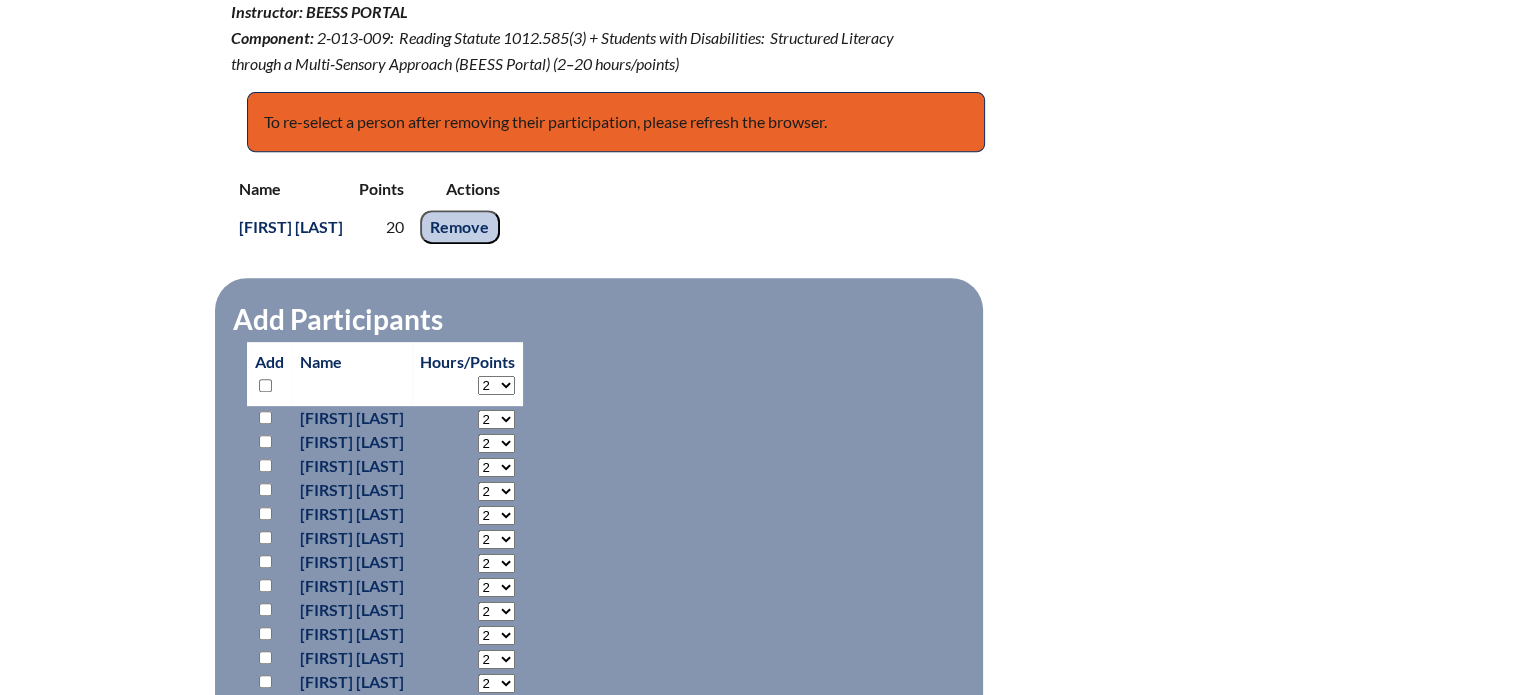 scroll, scrollTop: 1305, scrollLeft: 0, axis: vertical 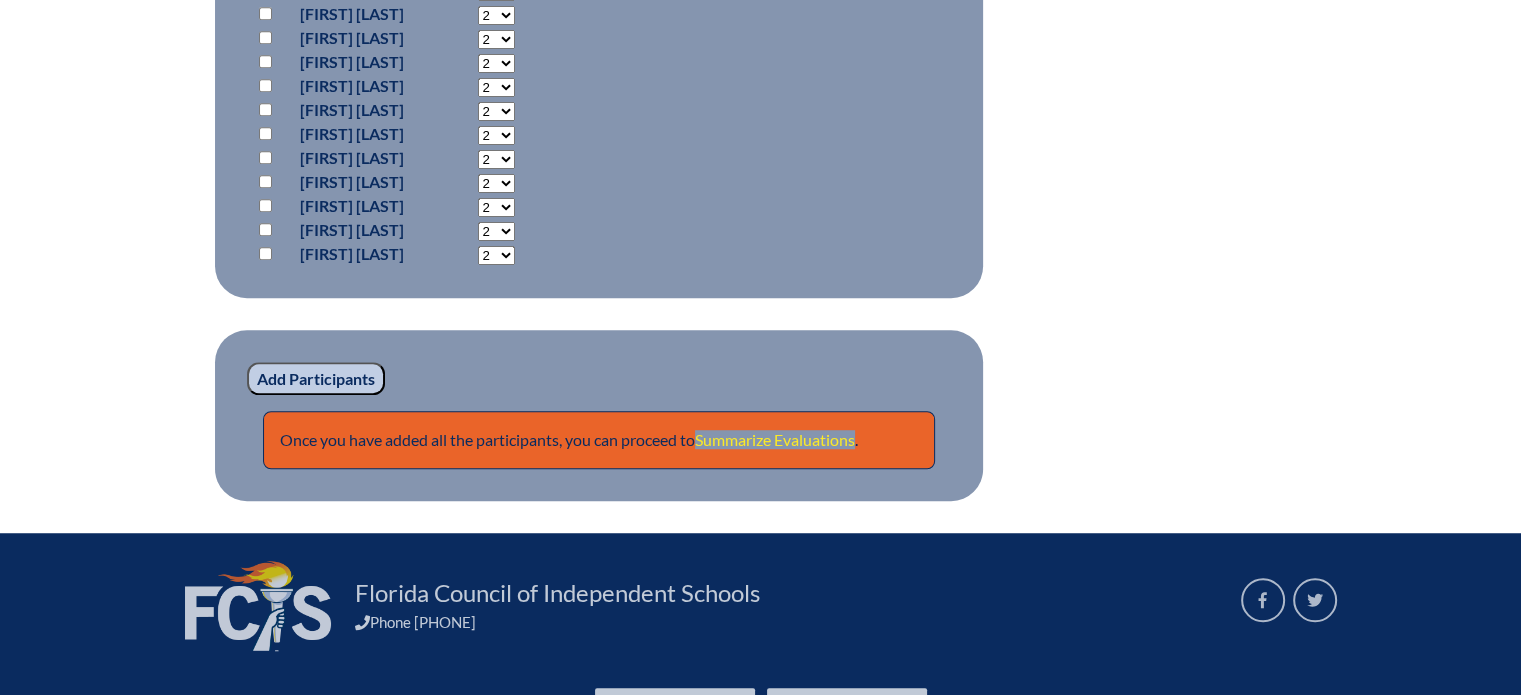 click on "Summarize Evaluations" at bounding box center [775, 439] 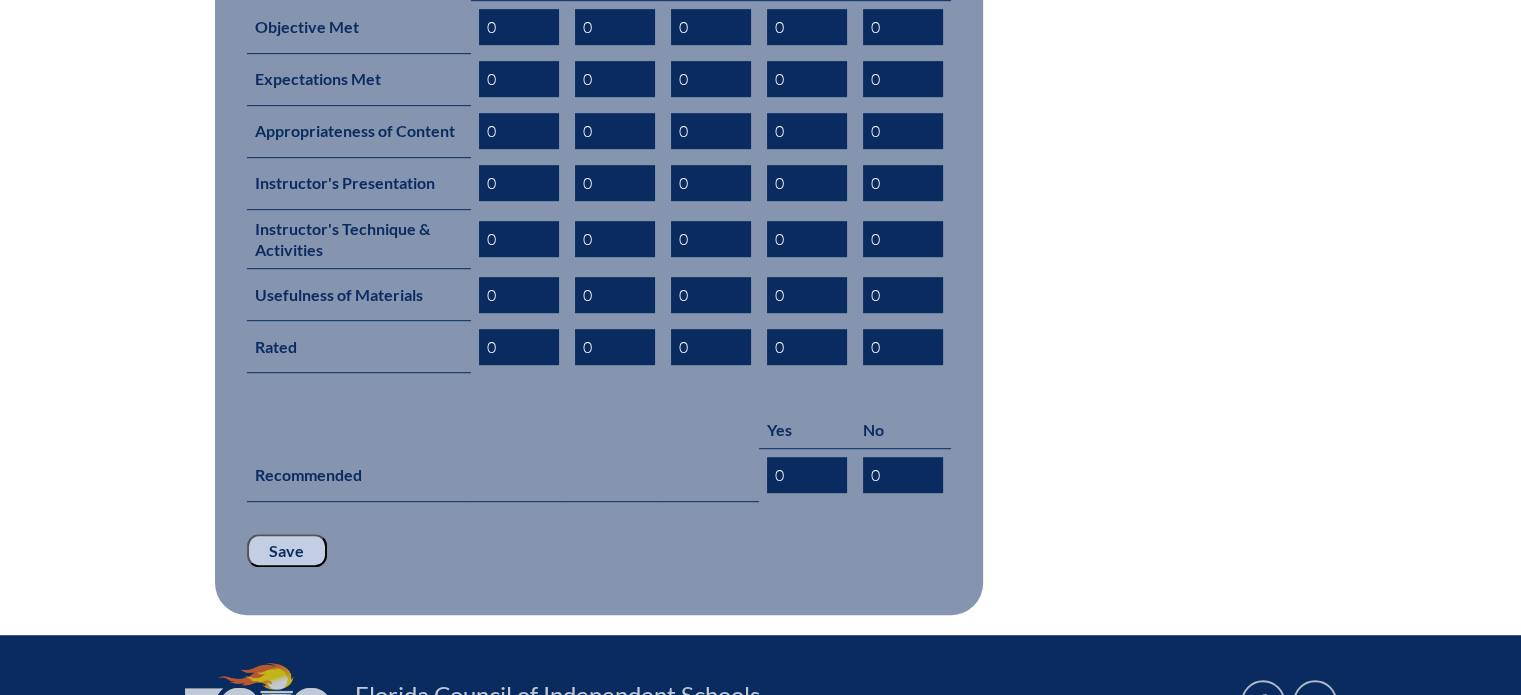 scroll, scrollTop: 1200, scrollLeft: 0, axis: vertical 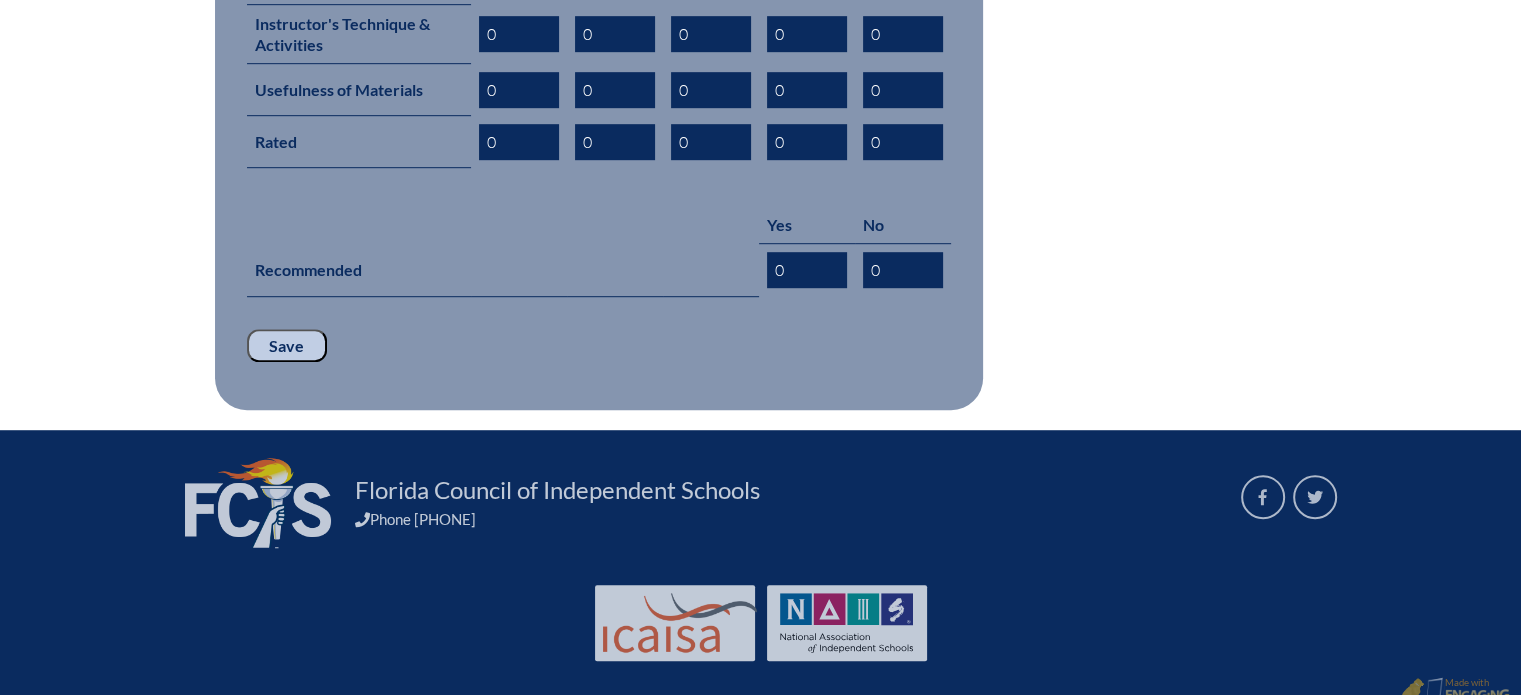 click on "Save" at bounding box center (287, 346) 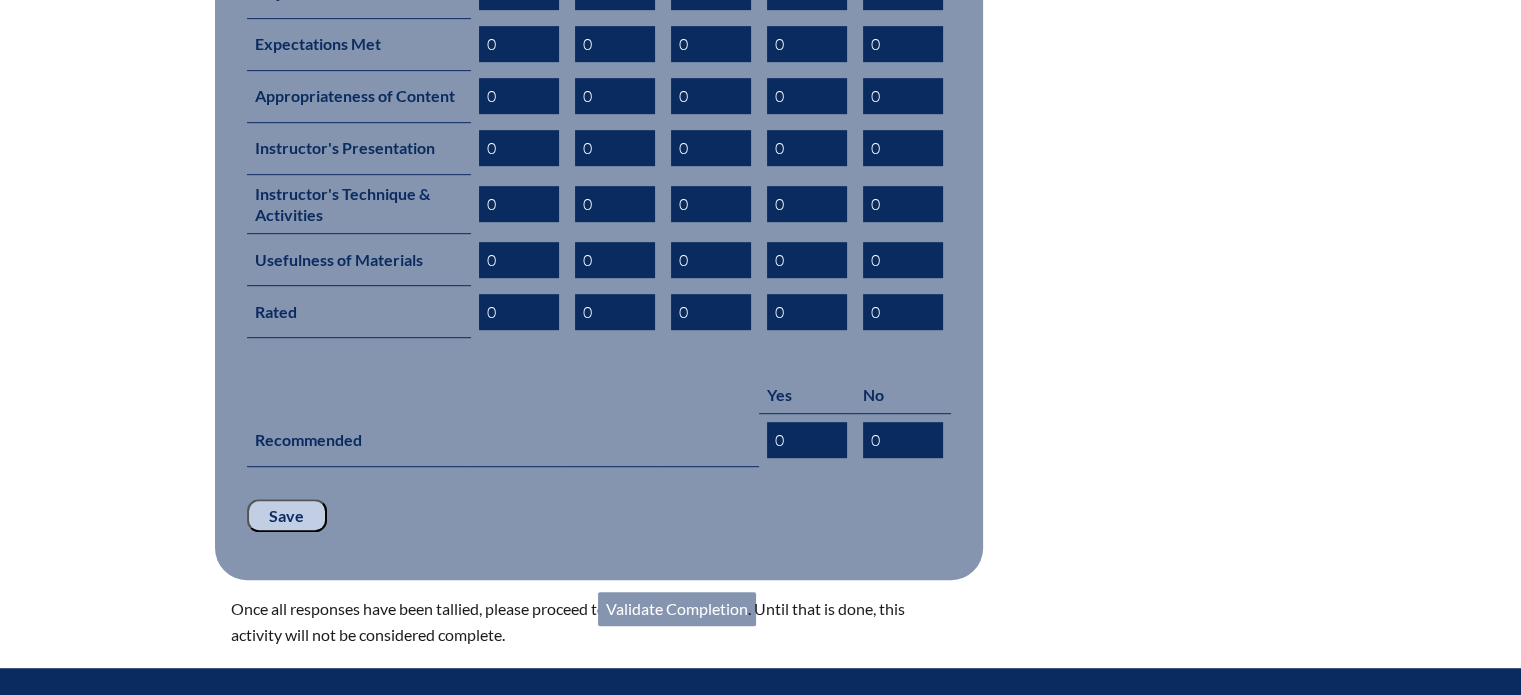 scroll, scrollTop: 1200, scrollLeft: 0, axis: vertical 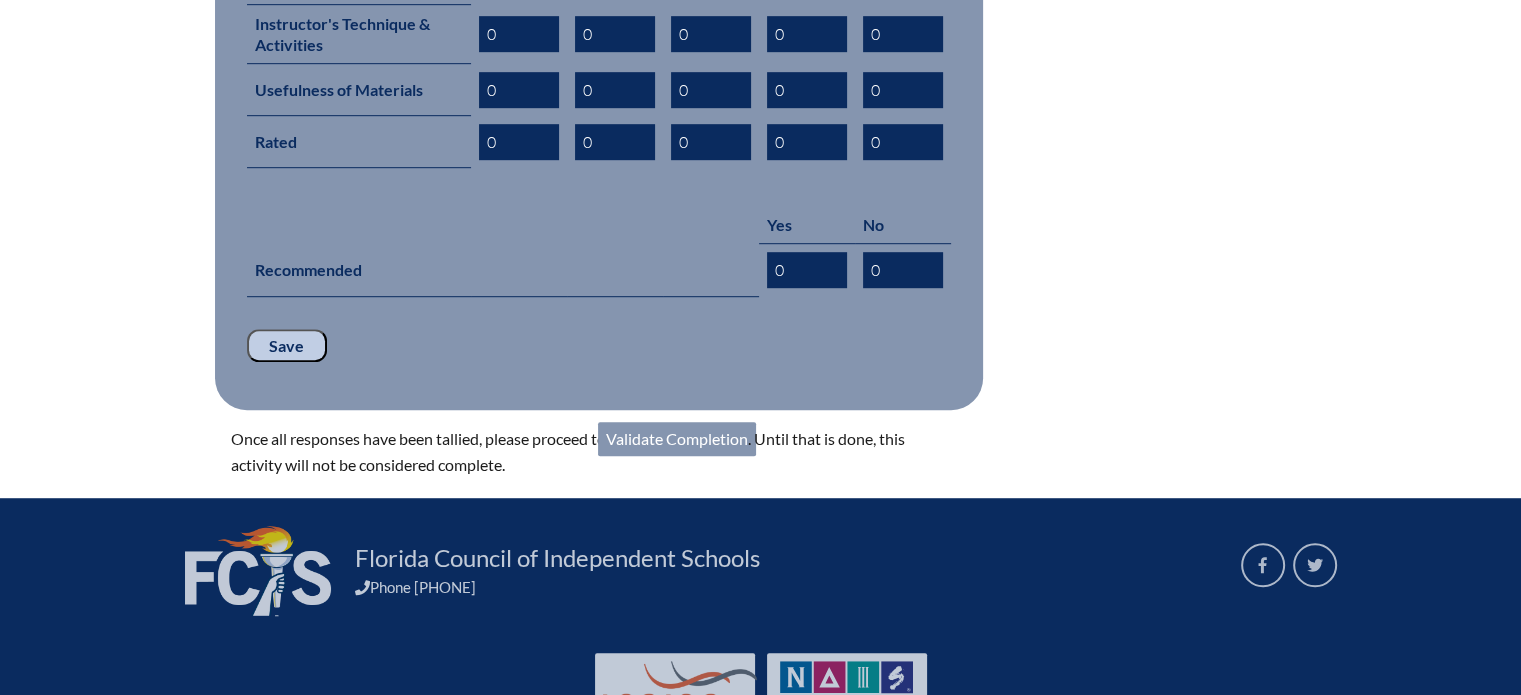click on "Validate Completion" at bounding box center (677, 439) 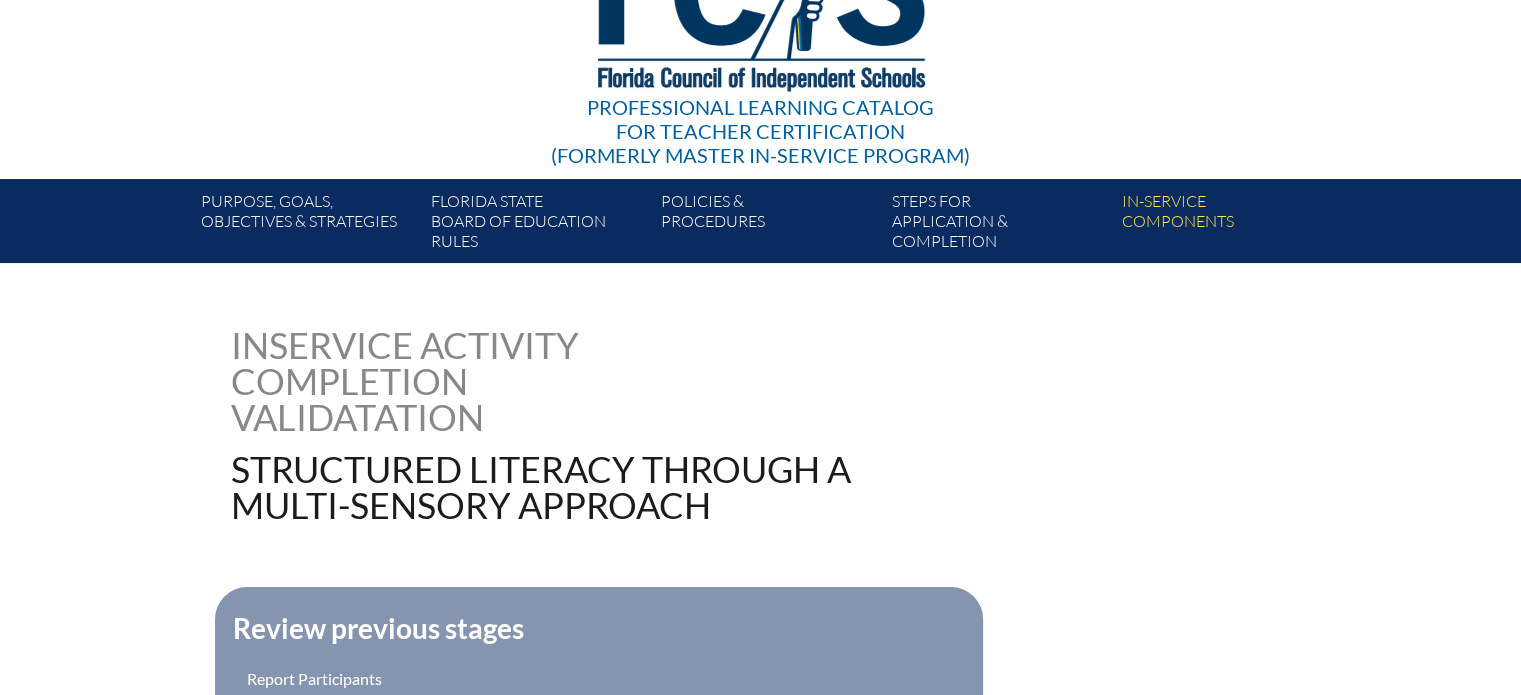 scroll, scrollTop: 600, scrollLeft: 0, axis: vertical 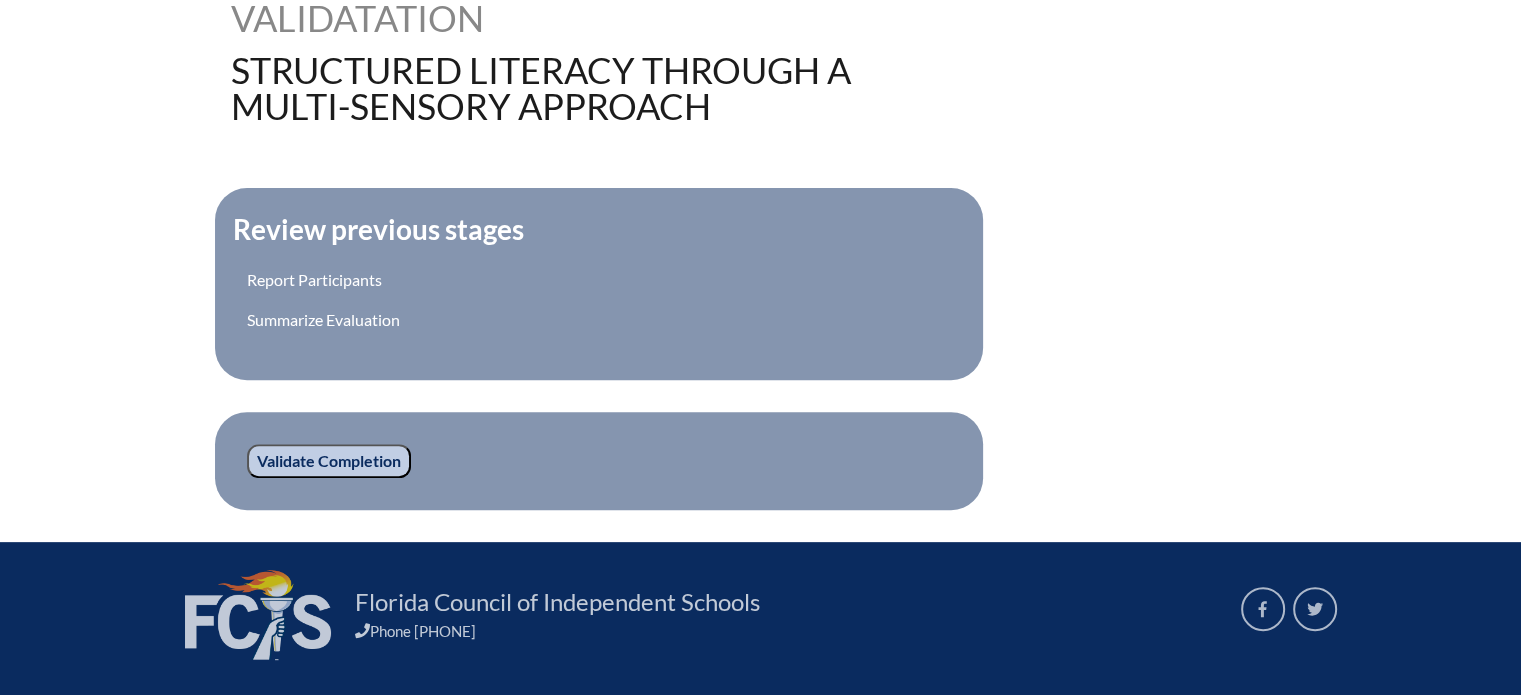 click on "Validate Completion" at bounding box center [329, 461] 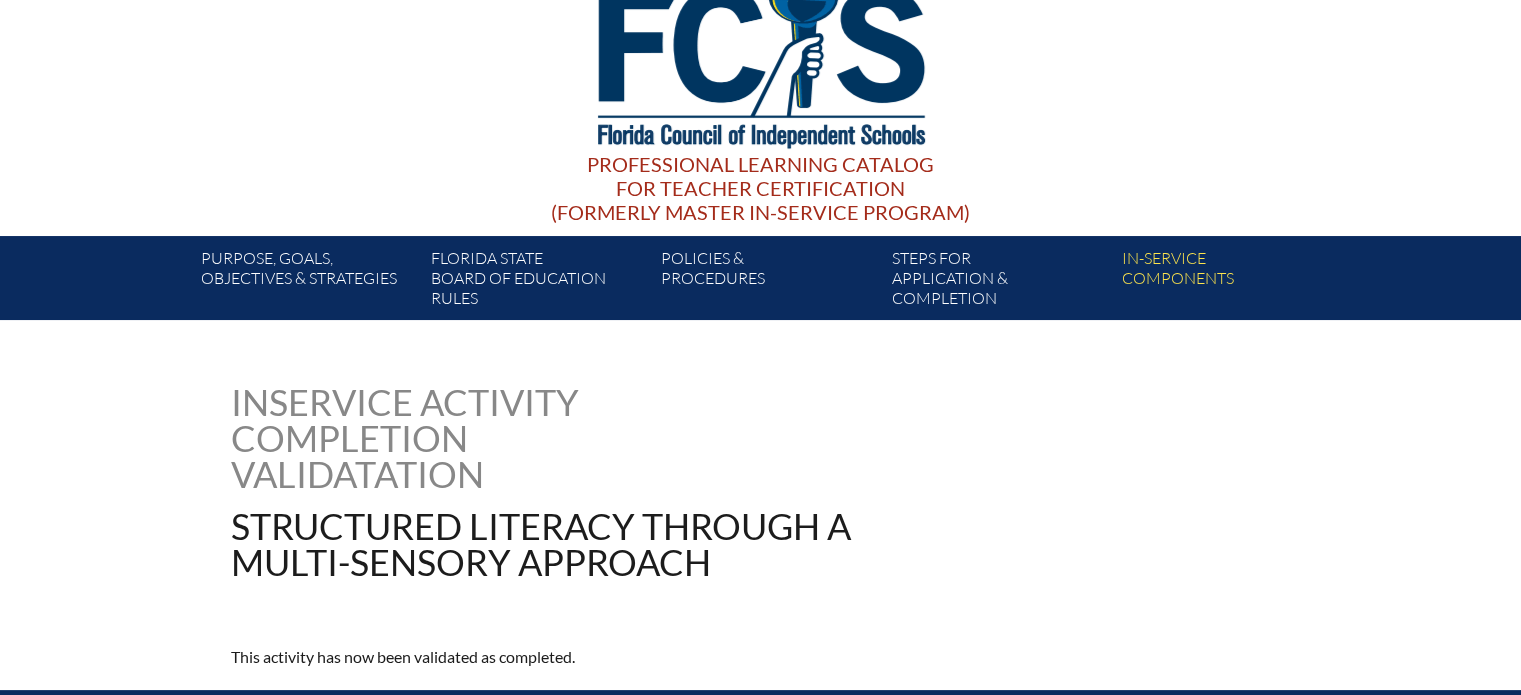 scroll, scrollTop: 128, scrollLeft: 0, axis: vertical 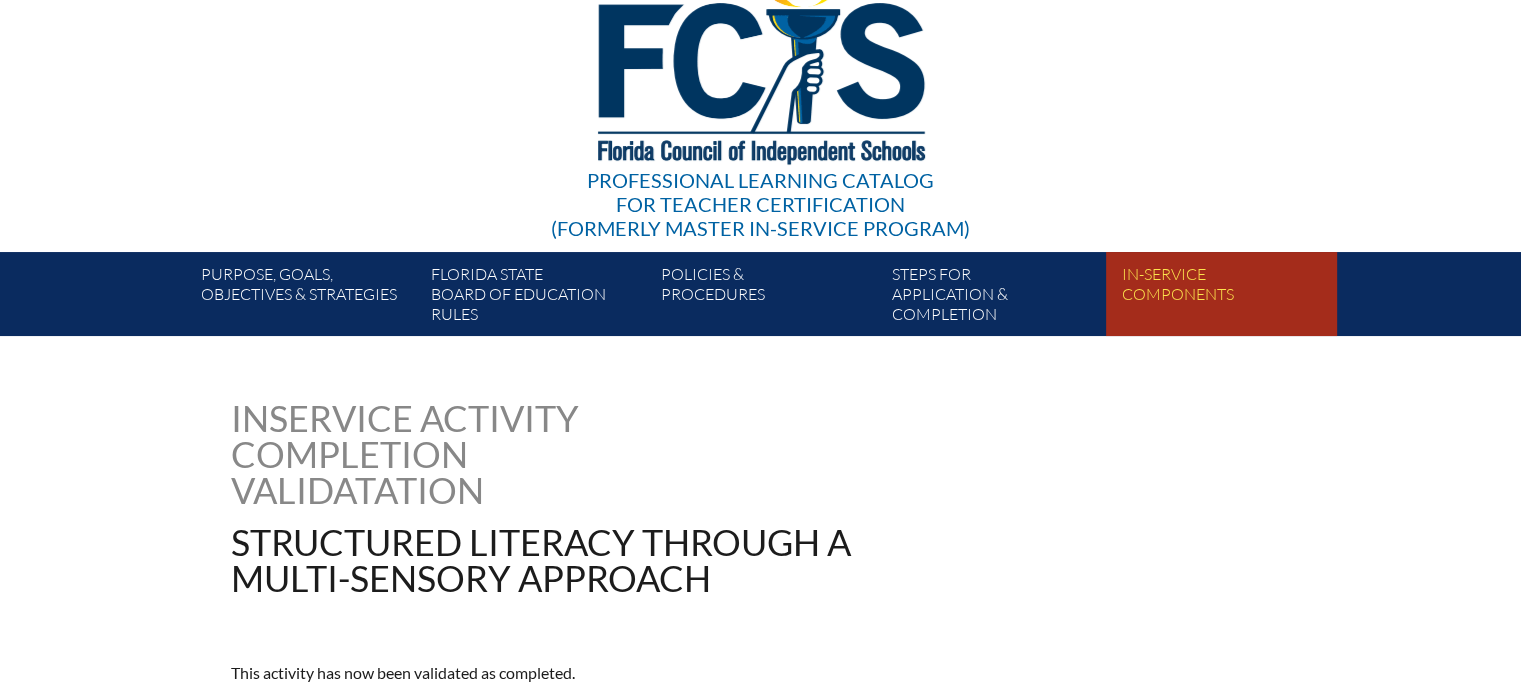 click on "In-service components" at bounding box center (1229, 298) 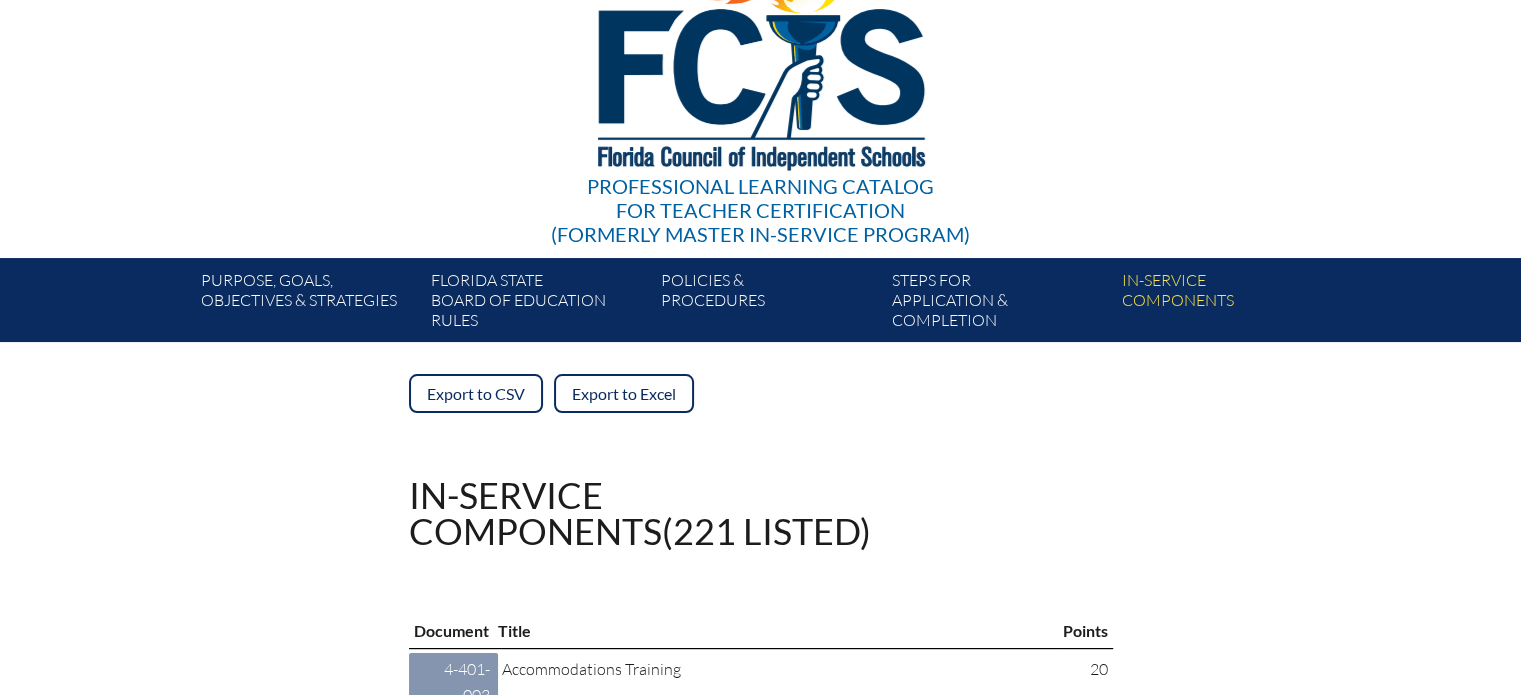 scroll, scrollTop: 0, scrollLeft: 0, axis: both 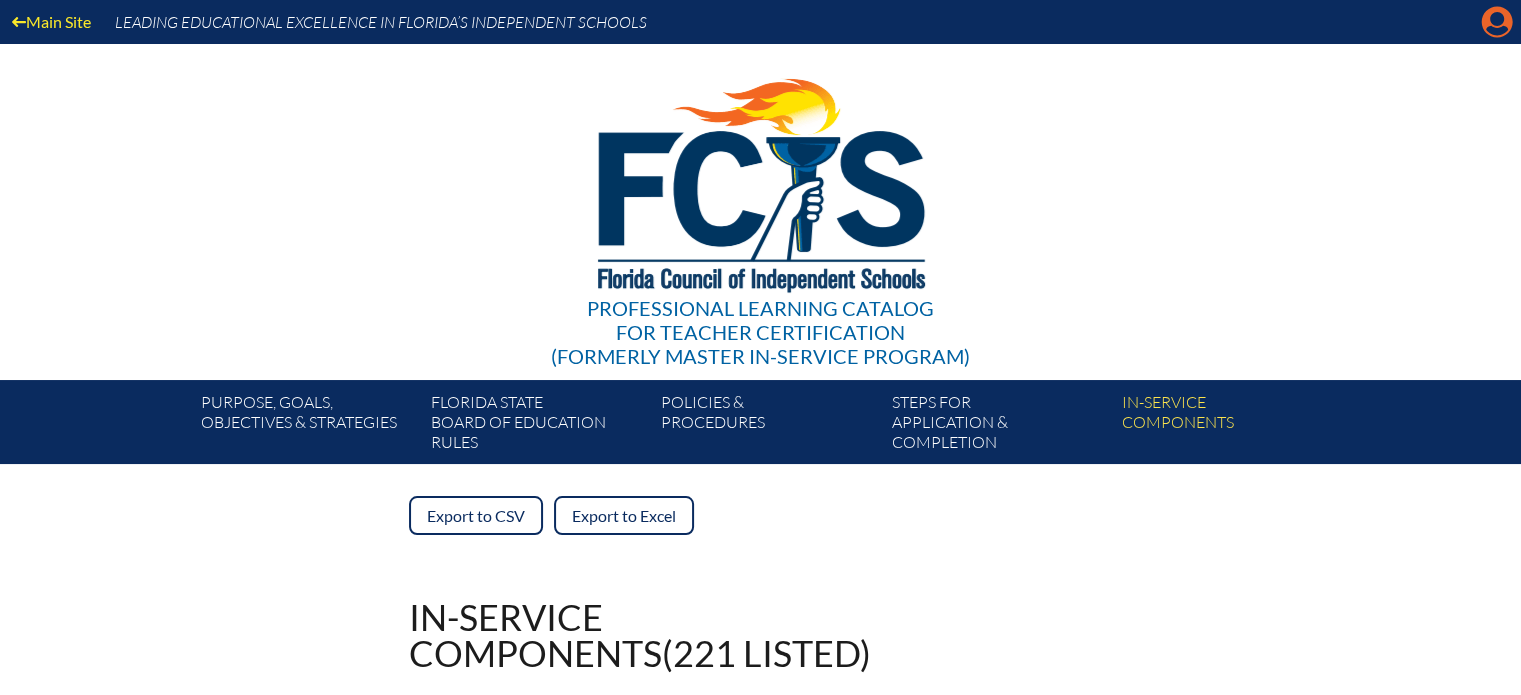 click on "Manage account" 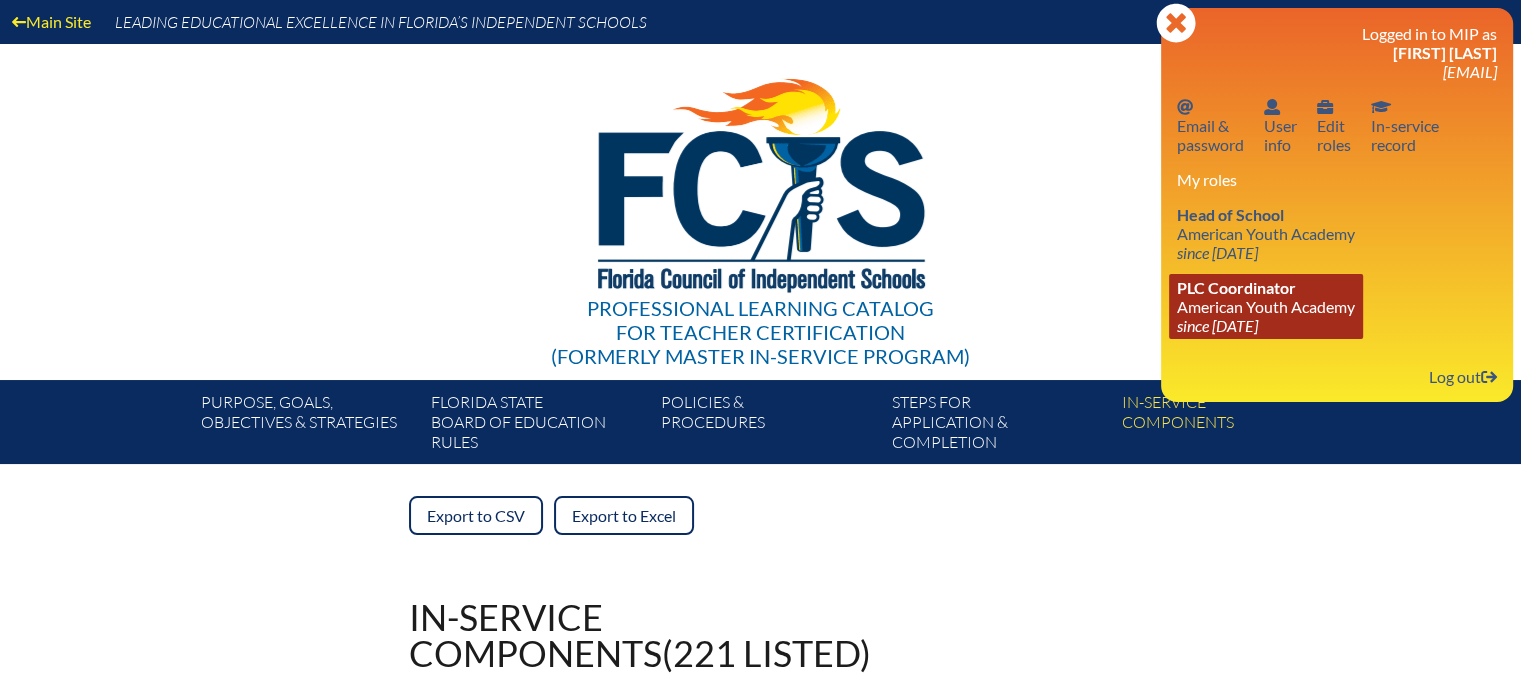 click on "PLC Coordinator
American Youth Academy
since 2021 May 4" at bounding box center (1266, 306) 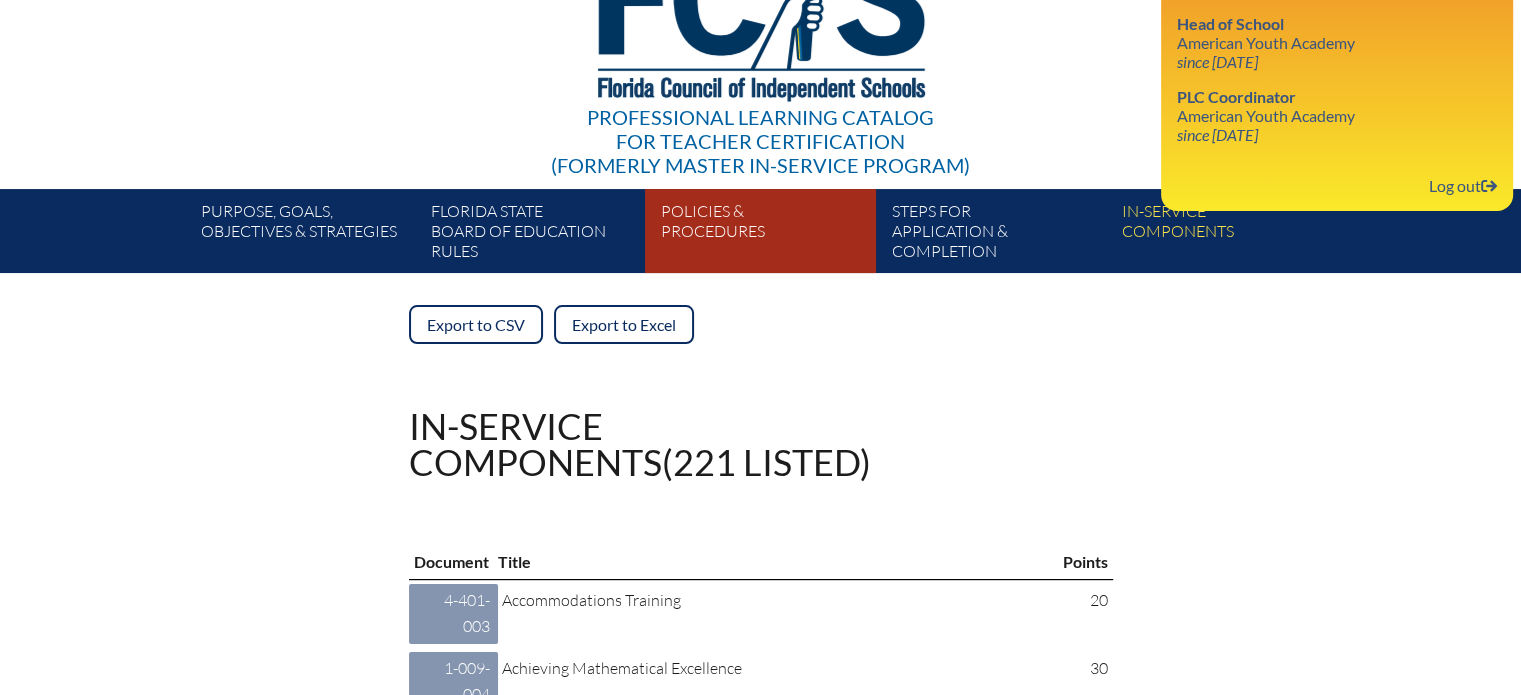 scroll, scrollTop: 200, scrollLeft: 0, axis: vertical 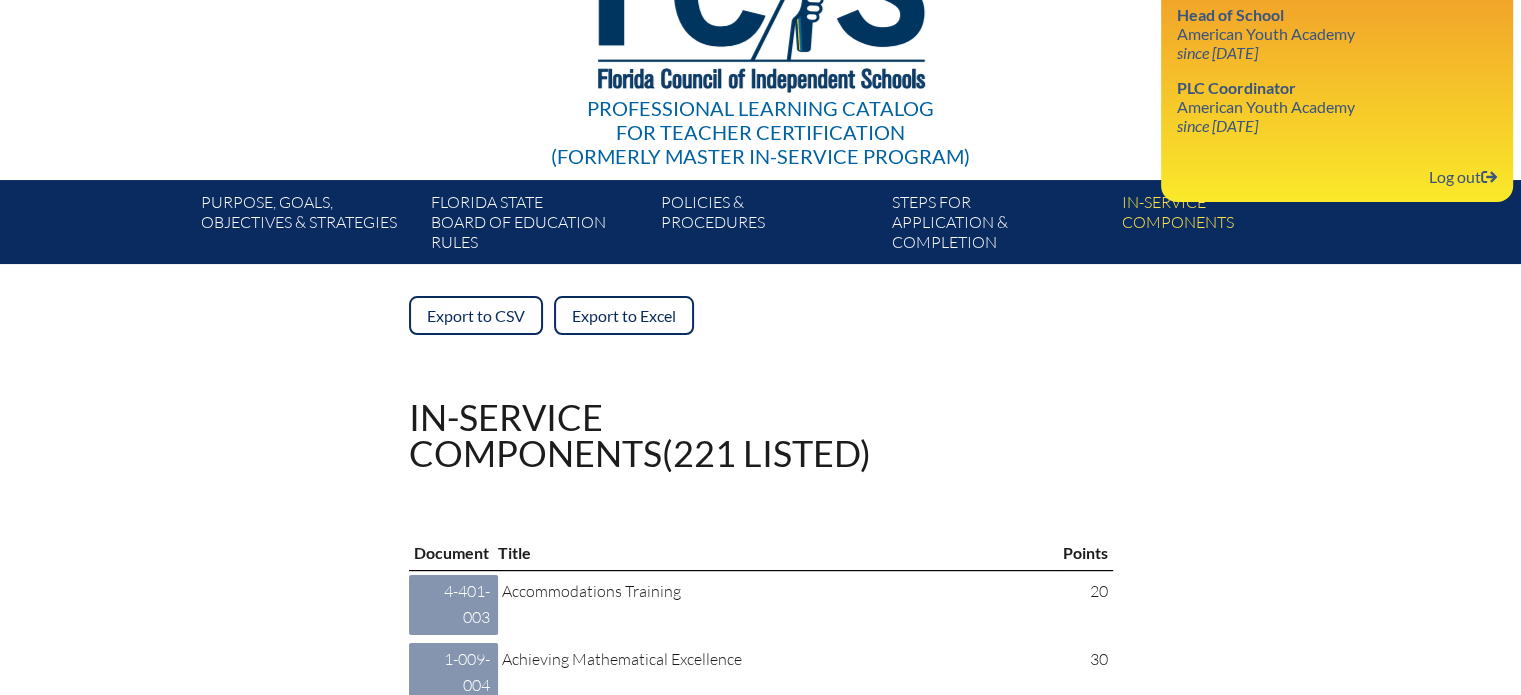 click on "Main Site
Leading Educational Excellence in Florida’s Independent Schools
Professional Learning Catalog
for Teacher Certification
(formerly Master In-service Program)
Purpose, goals, objectives & strategies" at bounding box center [760, 7841] 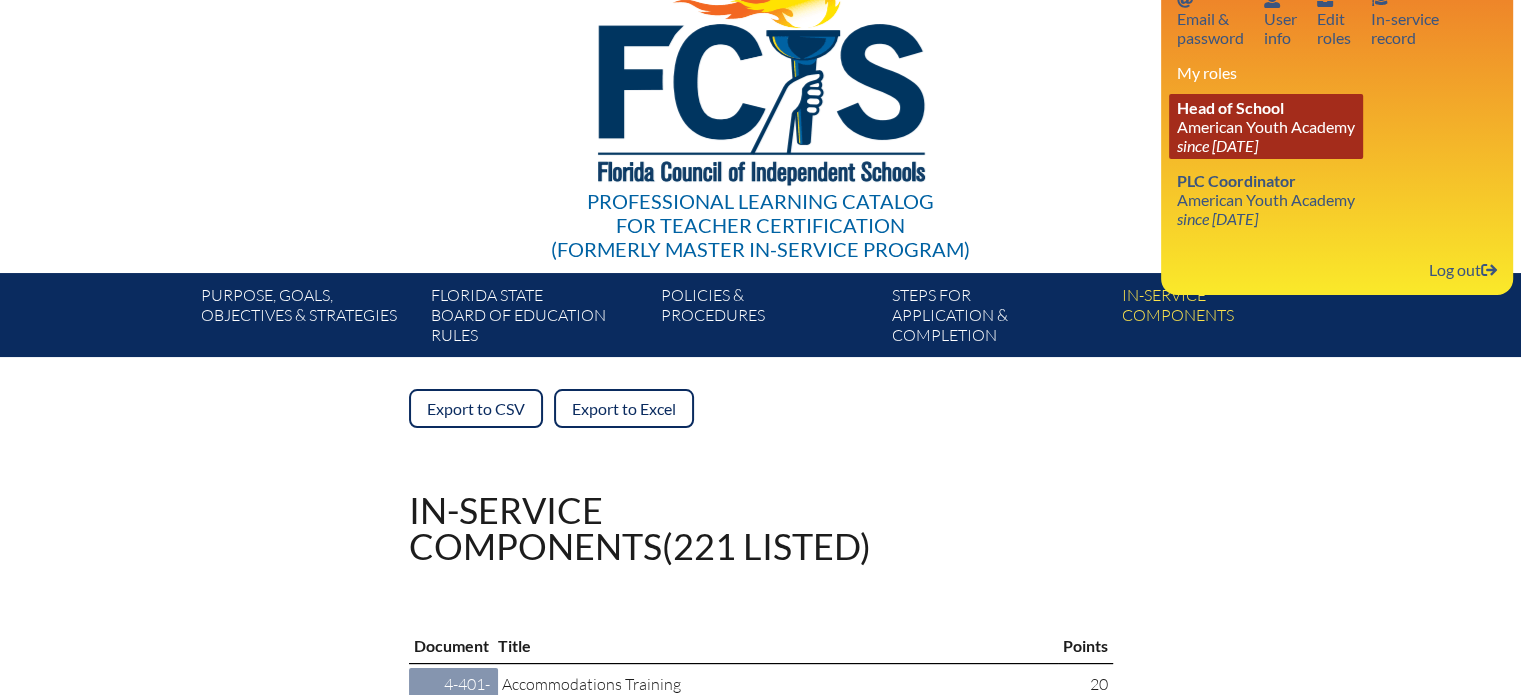 scroll, scrollTop: 0, scrollLeft: 0, axis: both 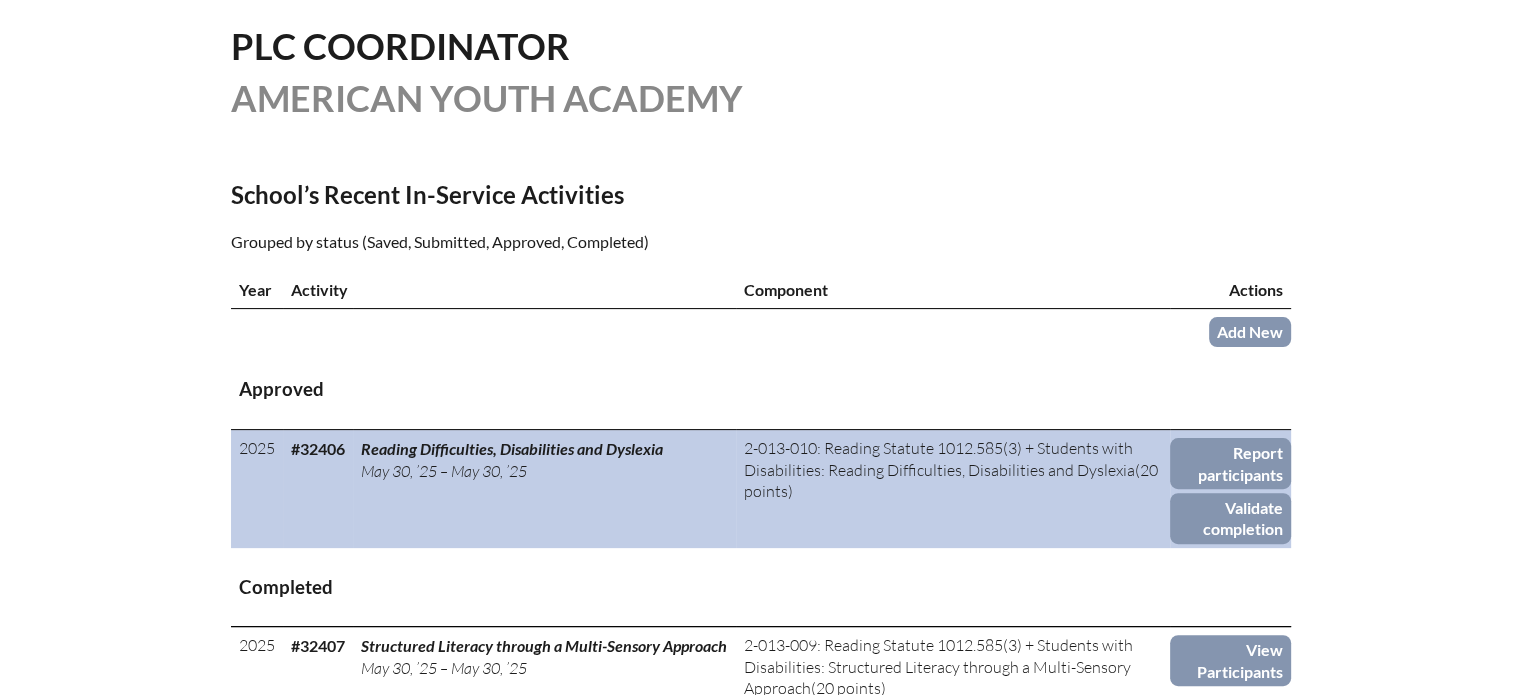 click on "2-013-010:
Reading Statute 1012.585(3) + Students with Disabilities: Reading Difficulties, Disabilities and Dyslexia" at bounding box center (939, 458) 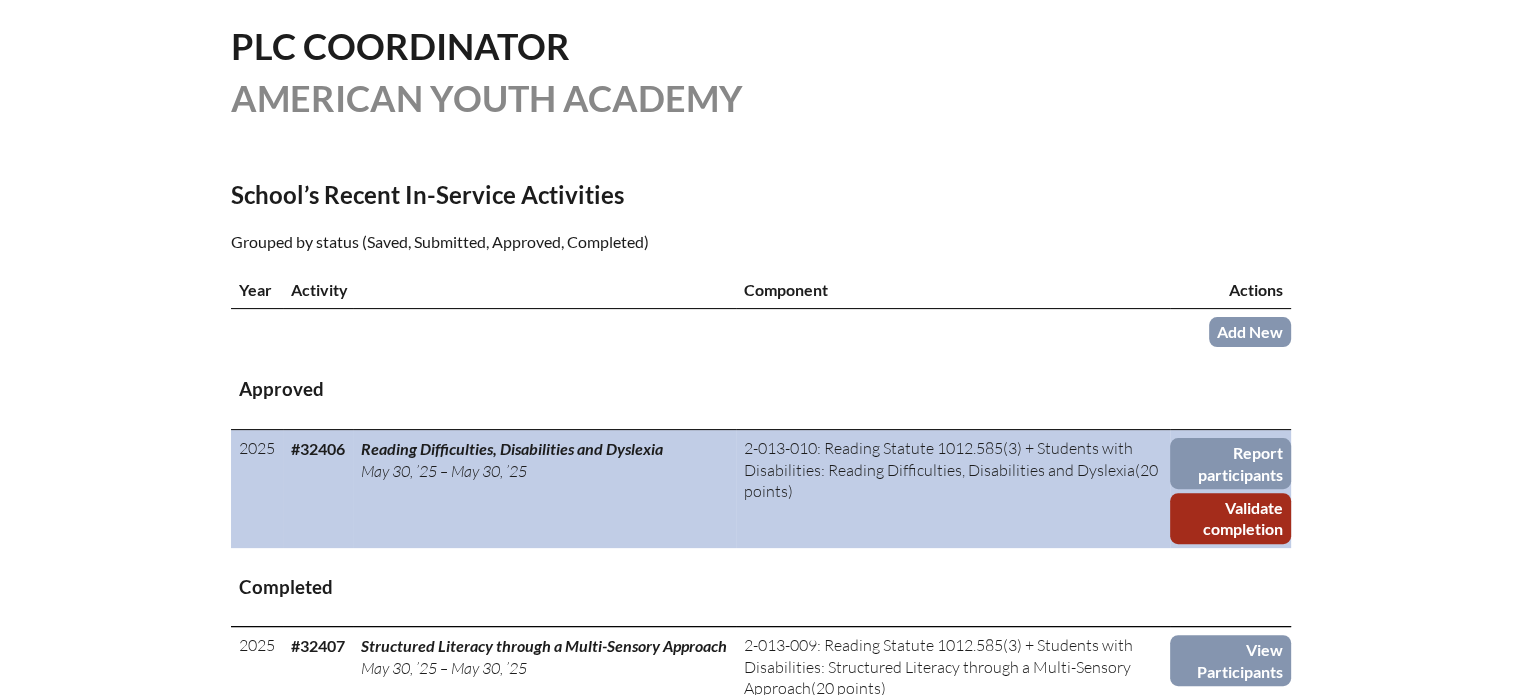 click on "Validate completion" at bounding box center (1230, 518) 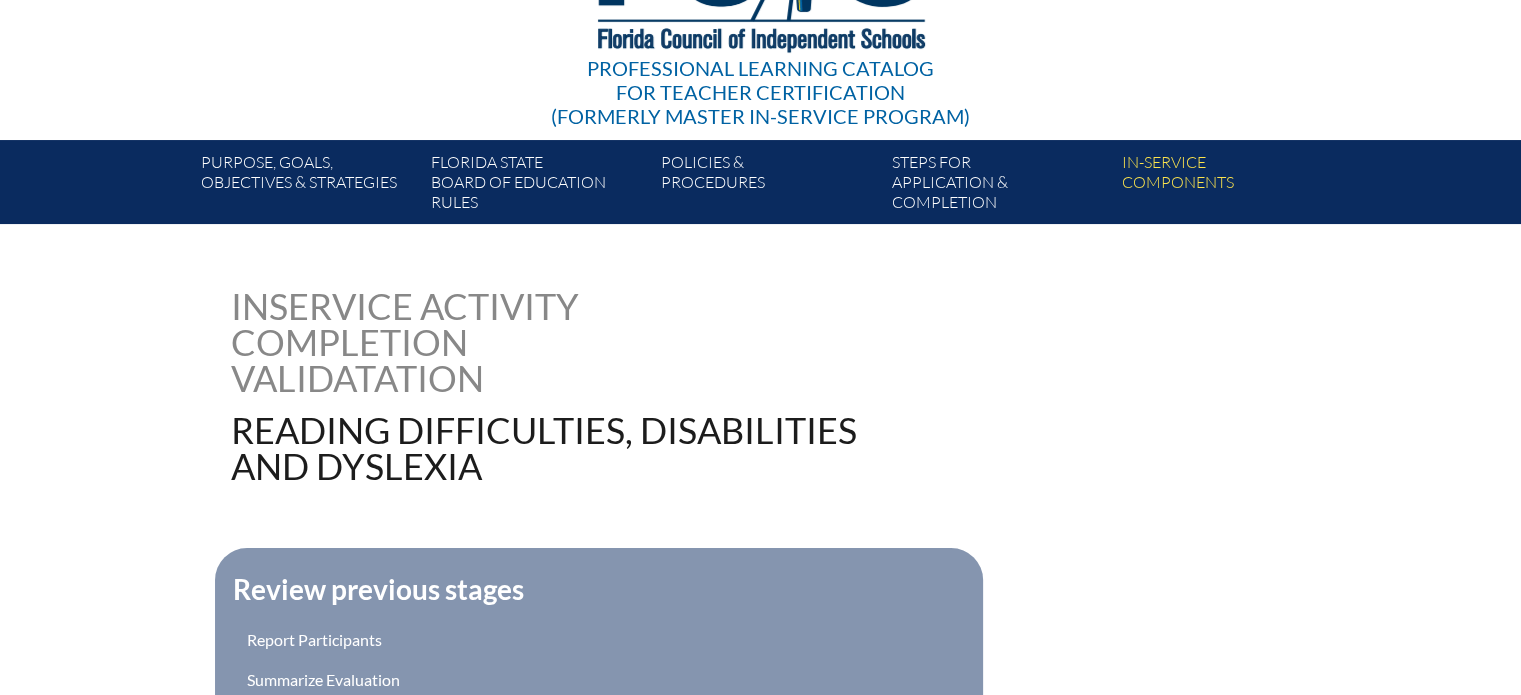 scroll, scrollTop: 500, scrollLeft: 0, axis: vertical 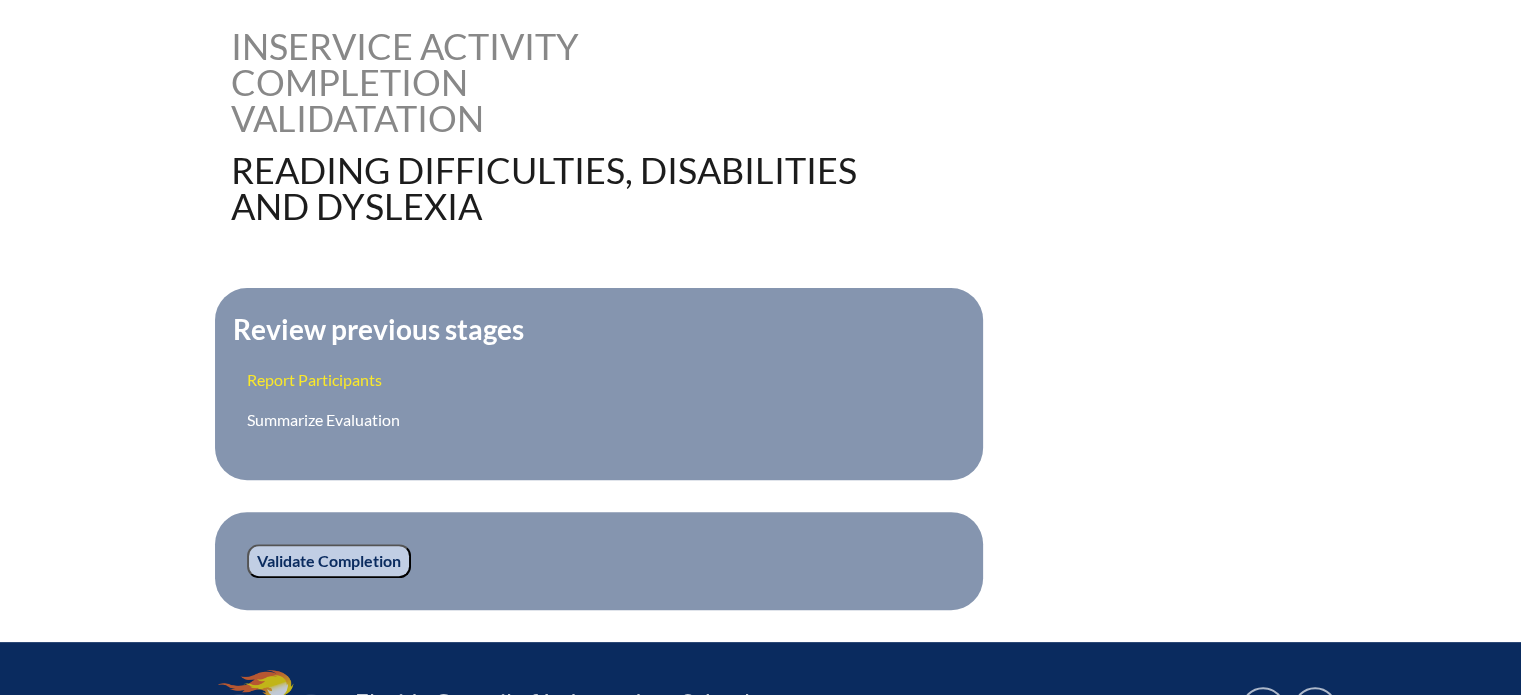 click on "Report Participants" at bounding box center (314, 379) 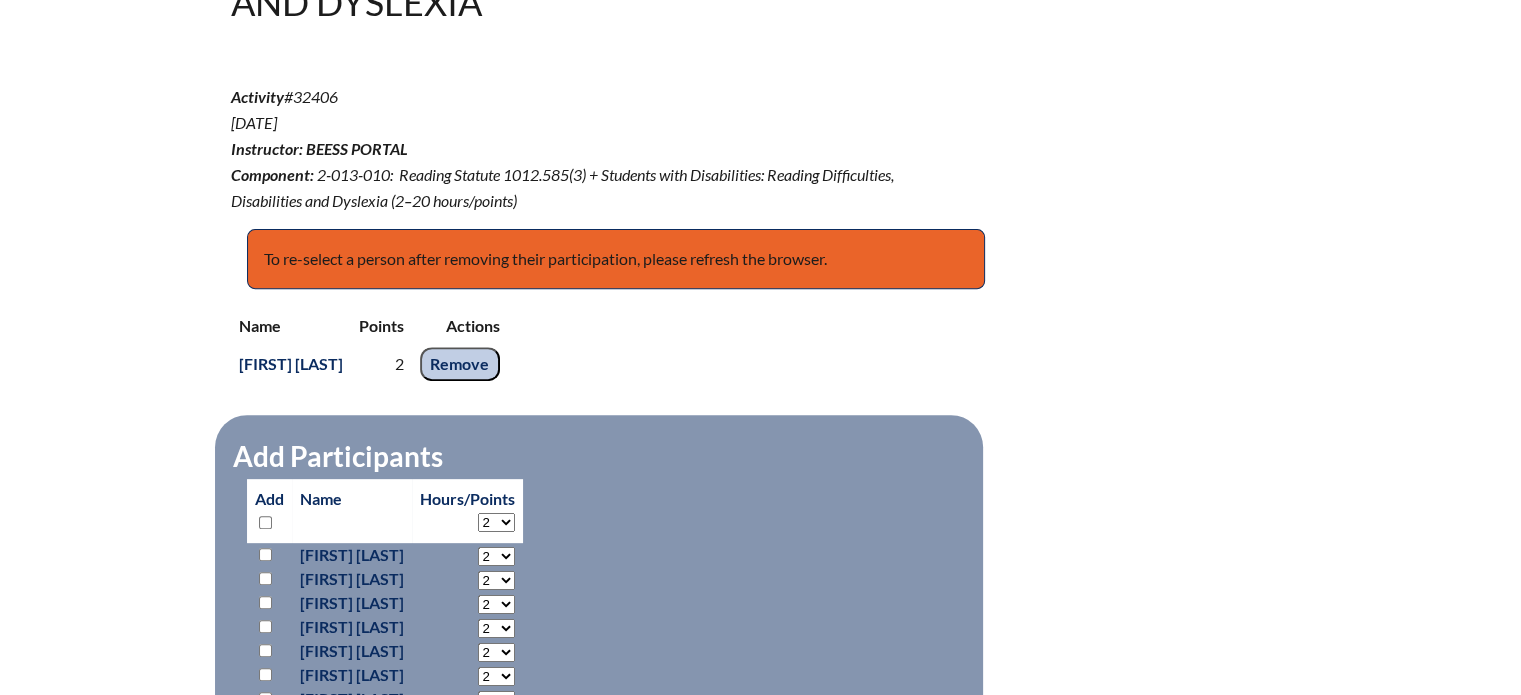 scroll, scrollTop: 700, scrollLeft: 0, axis: vertical 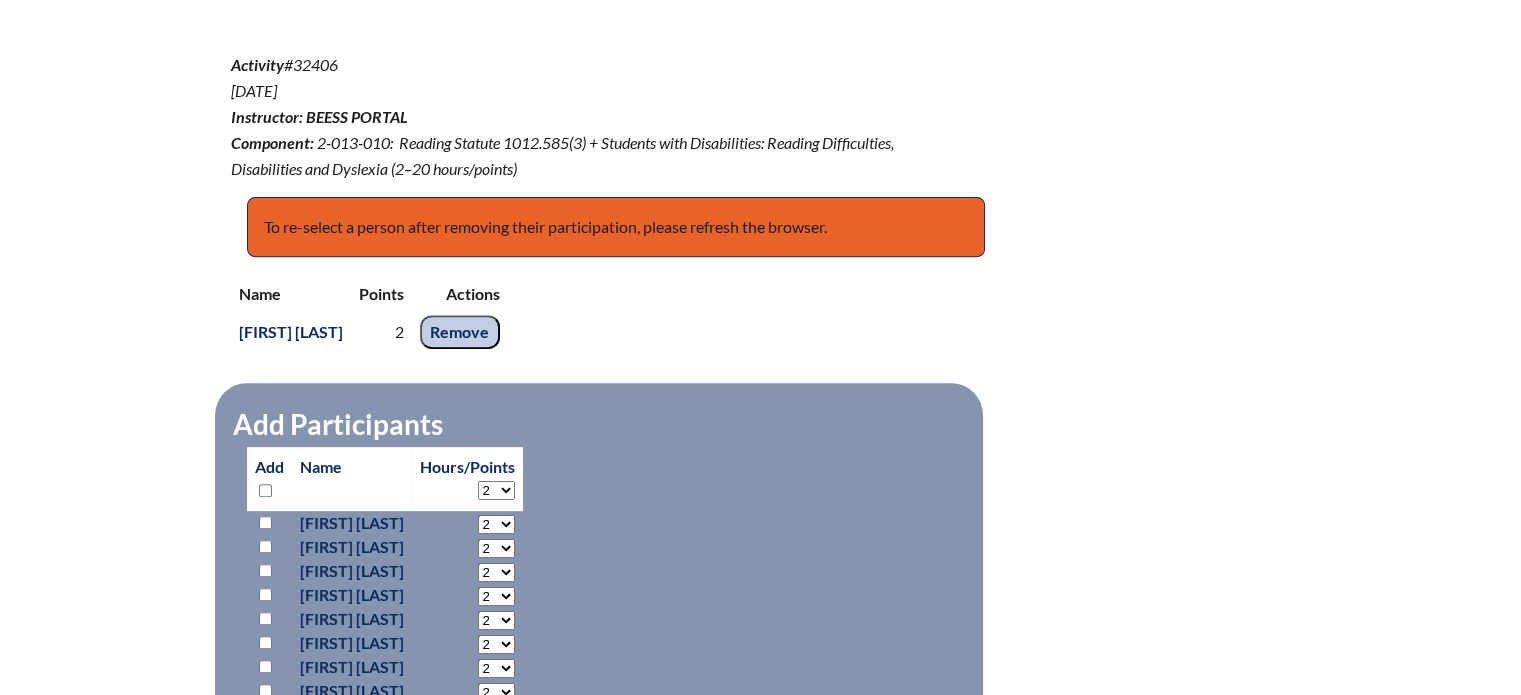 click on "Remove" at bounding box center [460, 332] 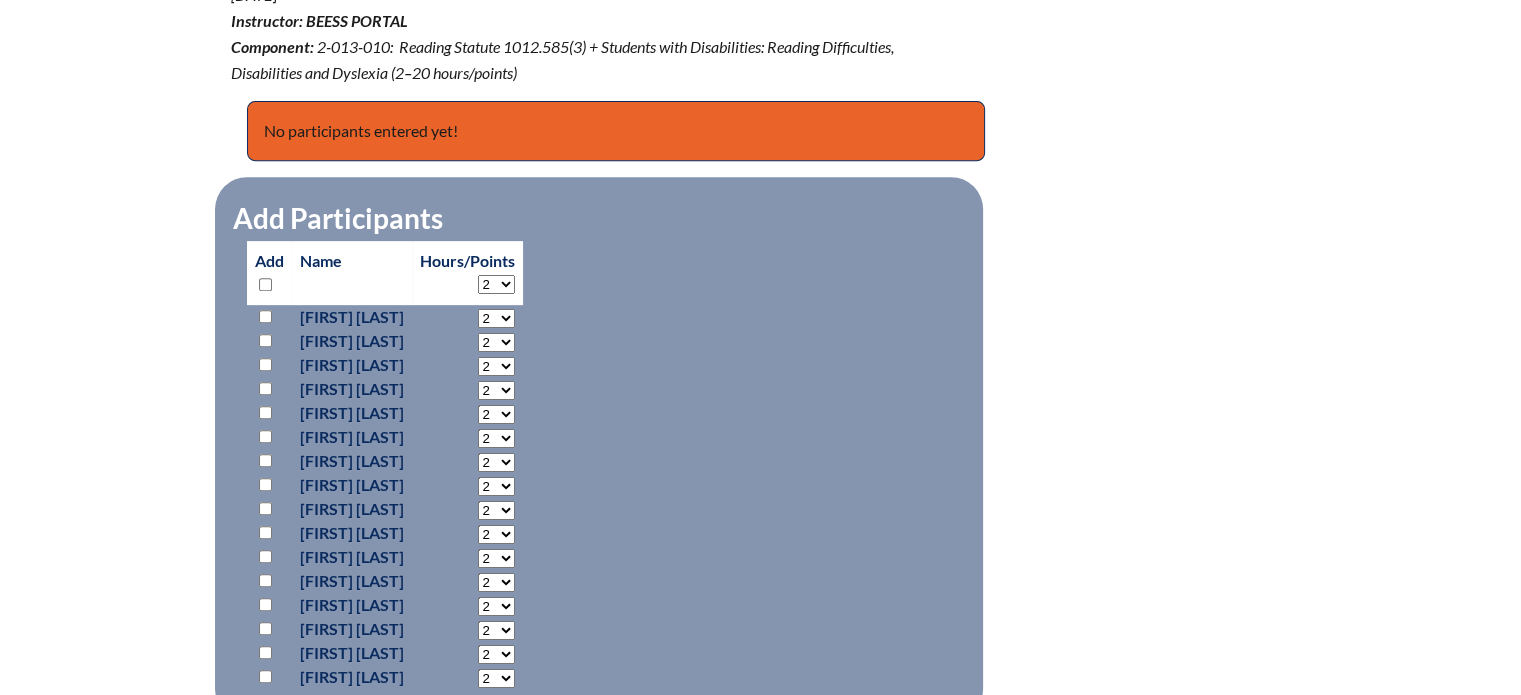 scroll, scrollTop: 1000, scrollLeft: 0, axis: vertical 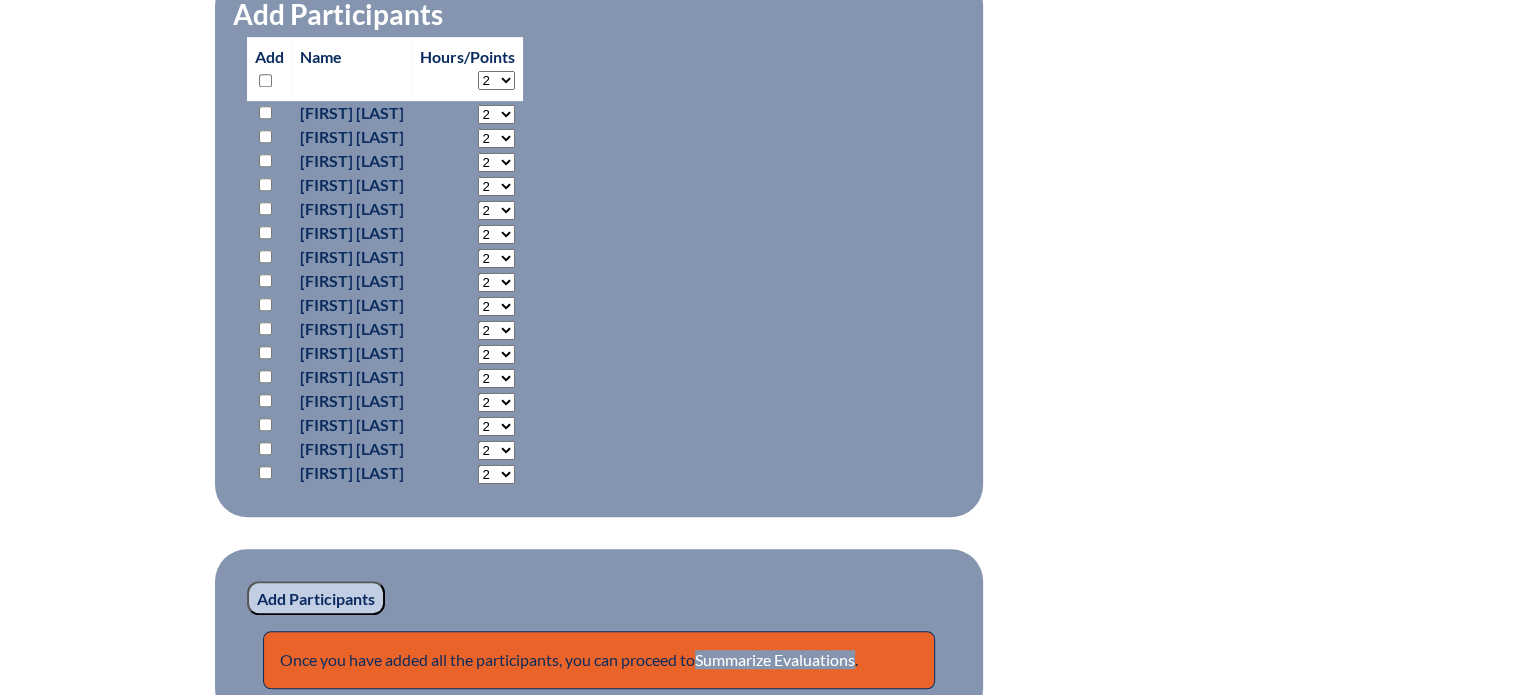 click at bounding box center [265, 208] 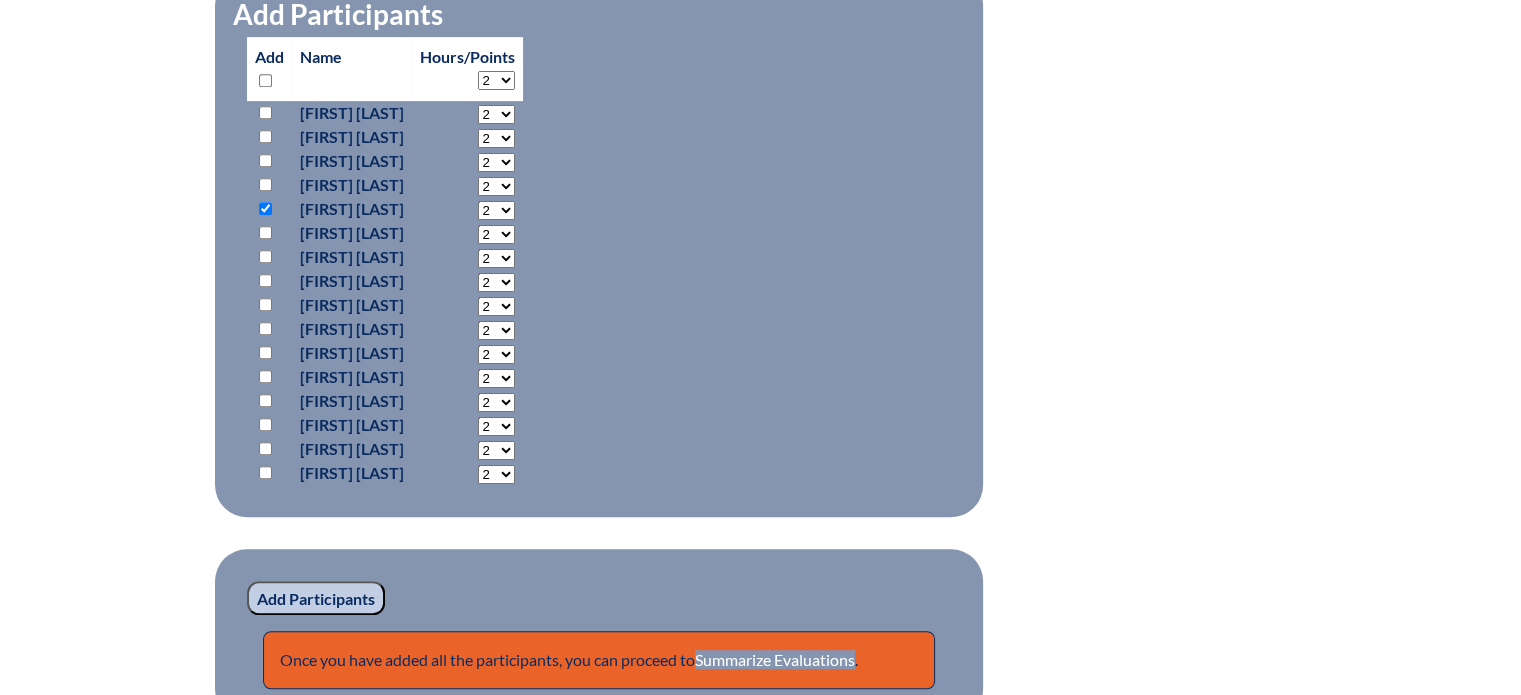 click on "2
3
4
5
6
7
8 9 10 11 12 13 14 15 16 17 18 19 20 0" at bounding box center [496, 114] 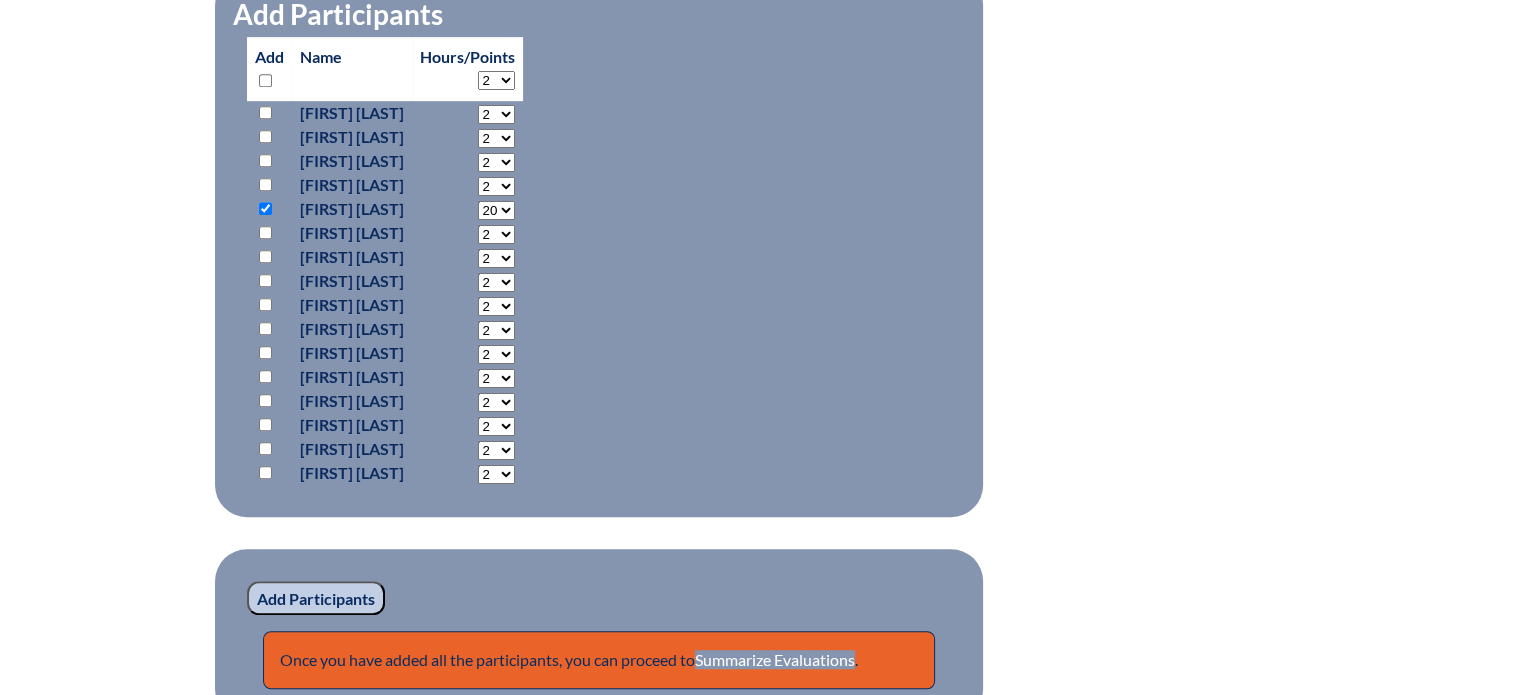 click on "2
3
4
5
6
7
8 9 10 11 12 13 14 15 16 17 18 19 20 0" at bounding box center [496, 114] 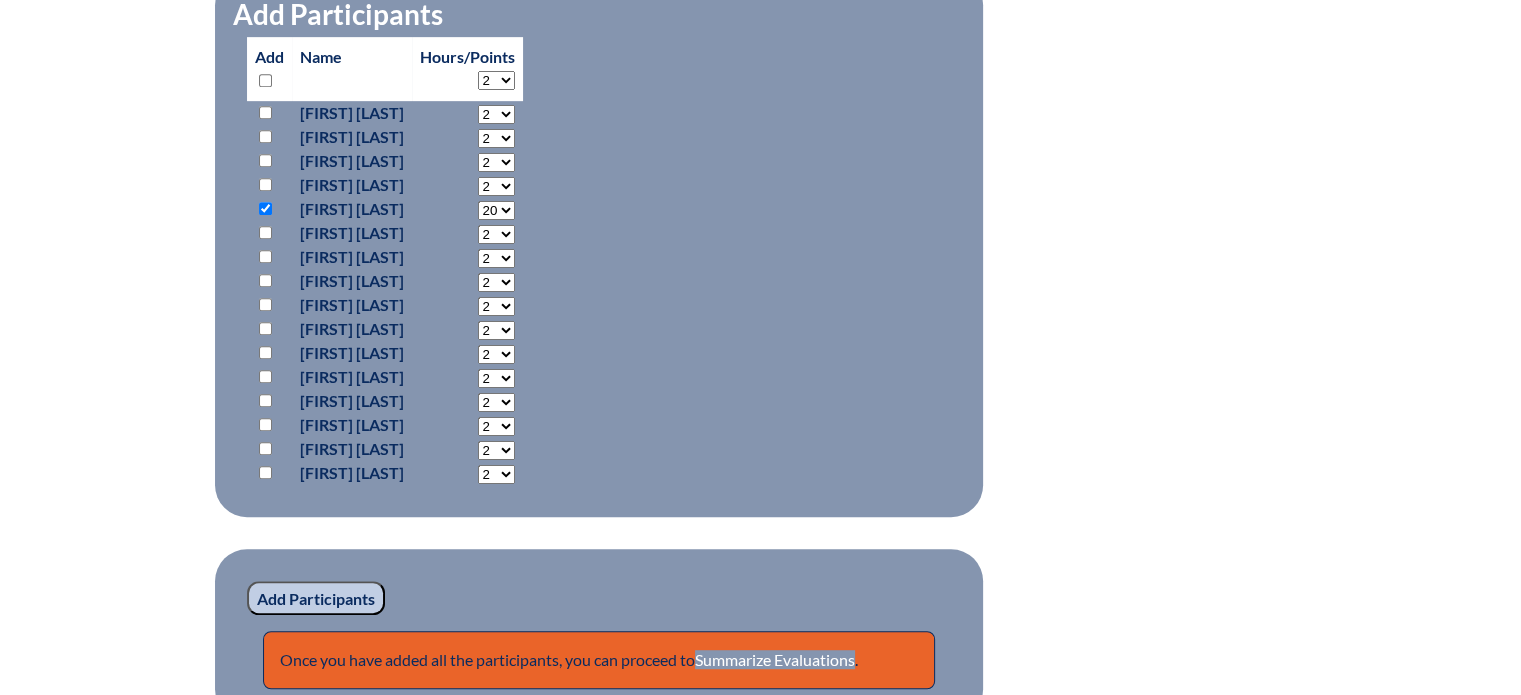 click on "reading-difficulties-disabilities-and-dyslexia--688a49d3c189e3.20246874
In-service Activity Participants
Reading Difficulties, Disabilities and Dyslexia
Activity  #32406
May 30, ’25
Instructor:   BEESS Portal
Component:
2-013-010:  Reading Statute 1012.585(3) + Students with Disabilities: Reading Difficulties, Disabilities and Dyslexia
(2–20 hours/points)
No participants entered yet!
Saving participations... please wait (and do not refresh the browser).
0  remaining.
Please select one or more participants to save. Use the top row to select and set hours/points for all.
Add Participants" at bounding box center (761, 124) 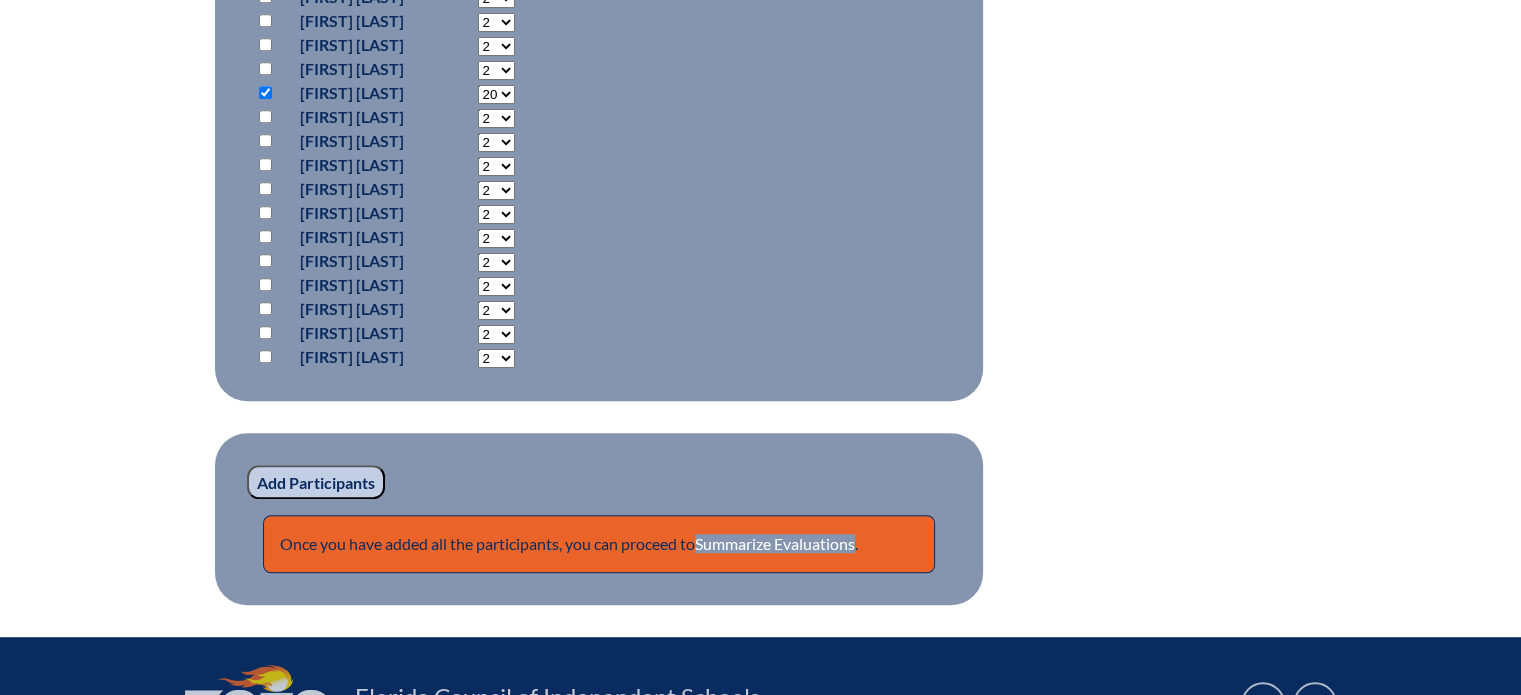scroll, scrollTop: 1200, scrollLeft: 0, axis: vertical 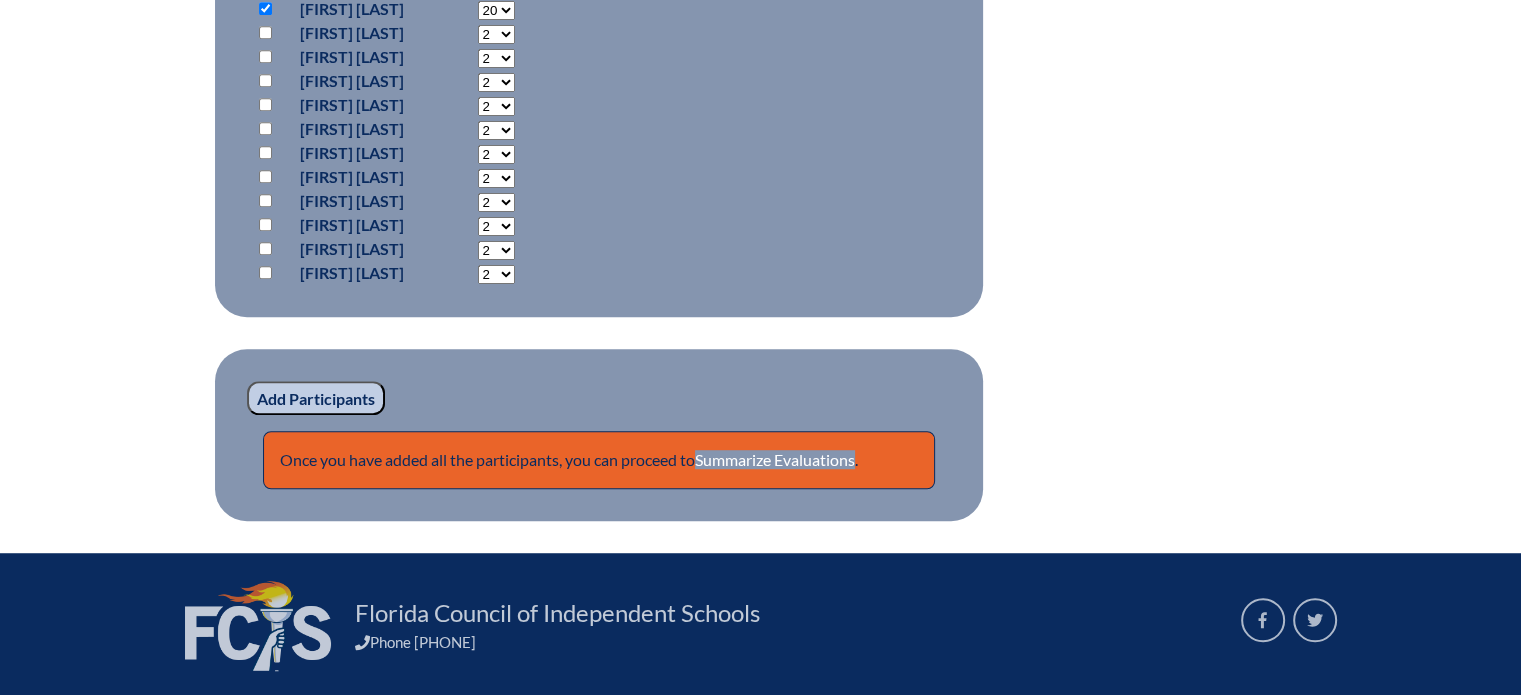click on "Add Participants" at bounding box center [316, 398] 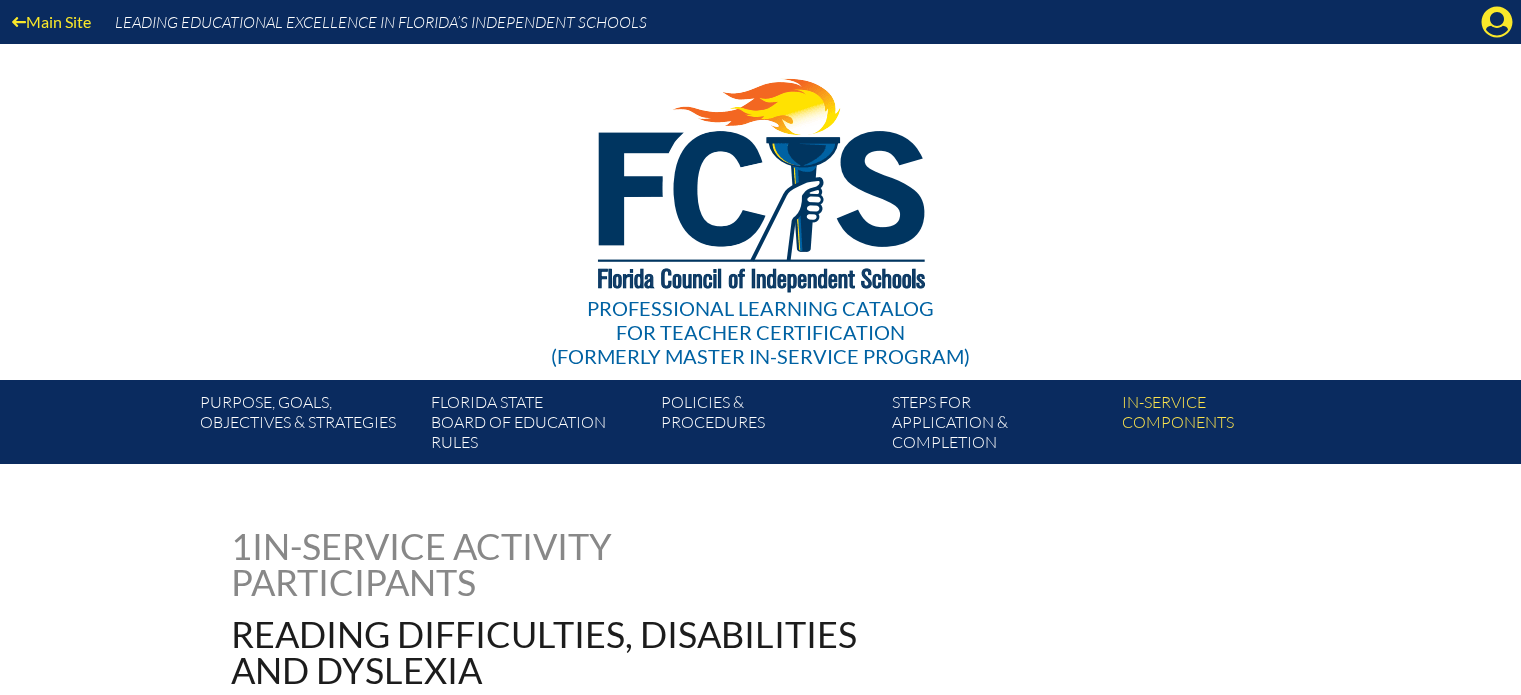 scroll, scrollTop: 1308, scrollLeft: 0, axis: vertical 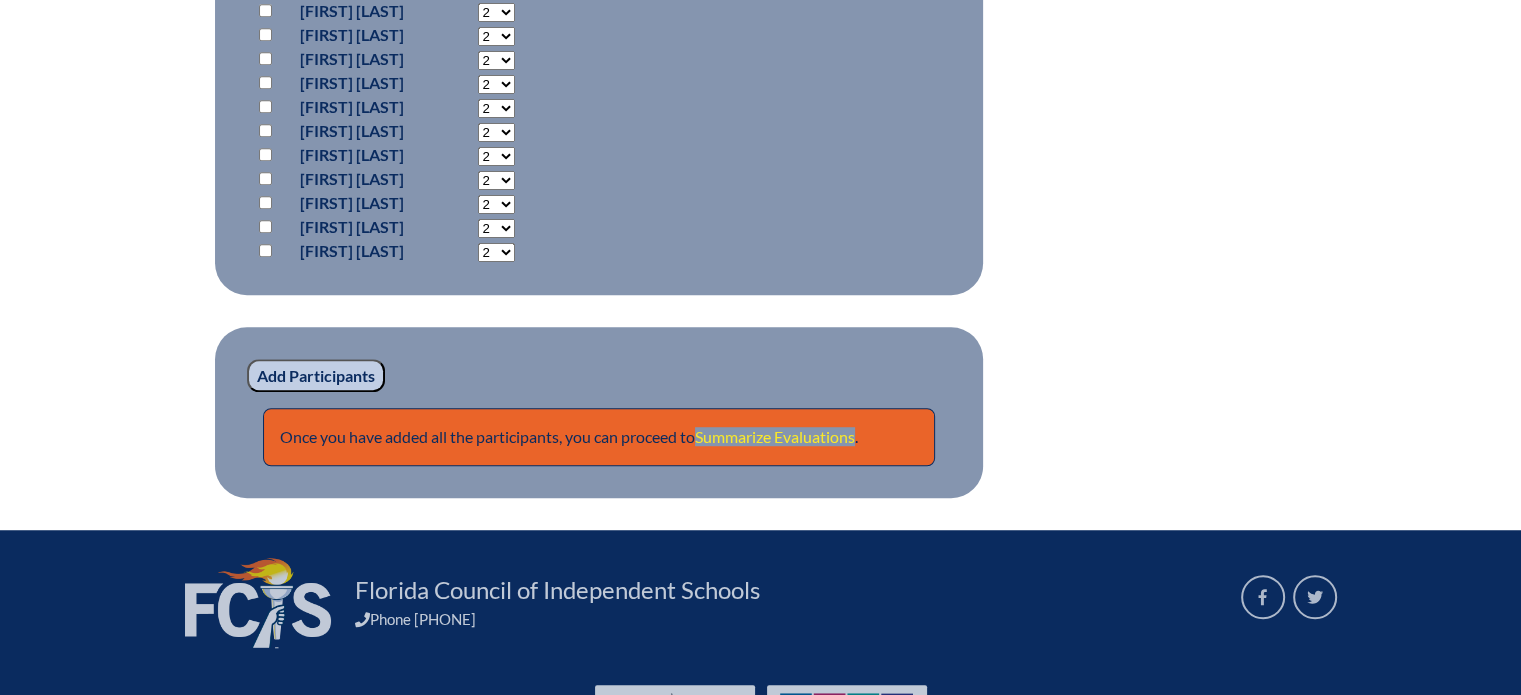 click on "Summarize Evaluations" at bounding box center (775, 436) 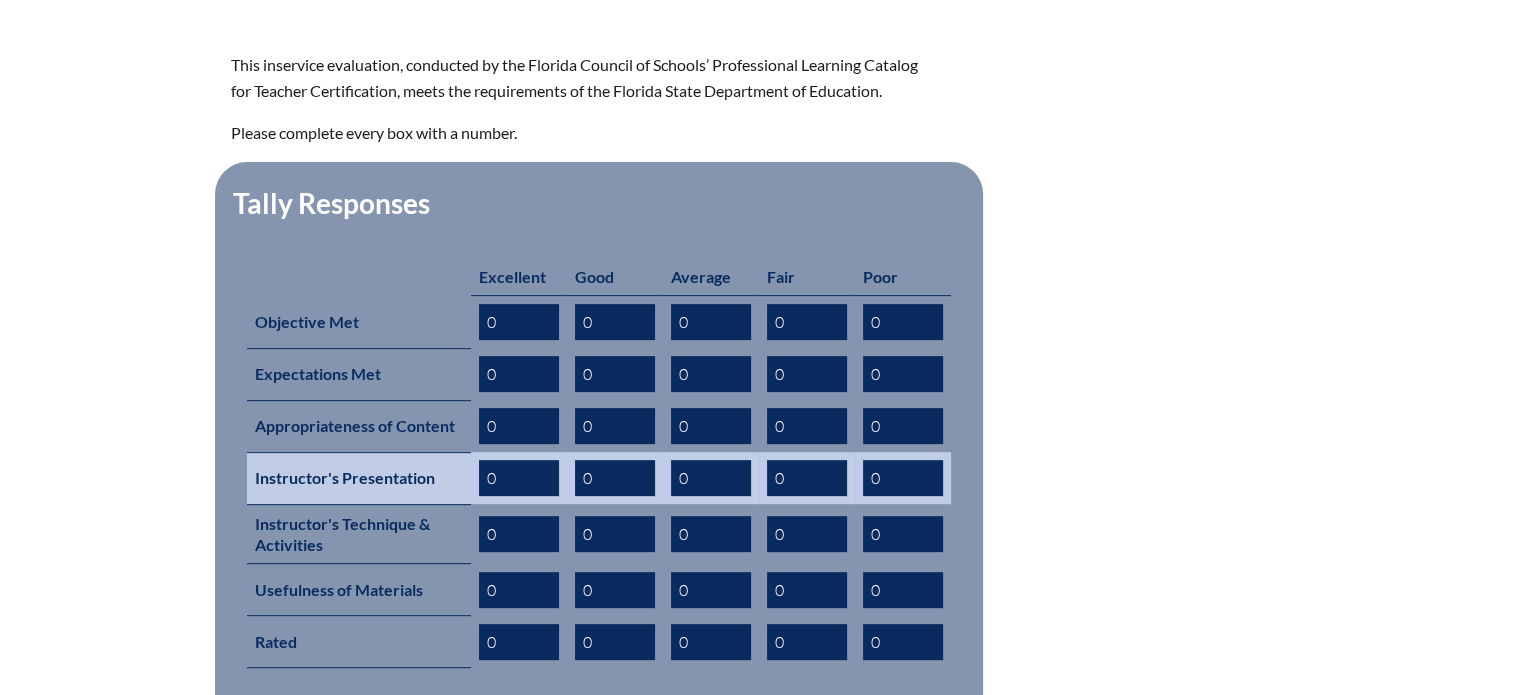 scroll, scrollTop: 1200, scrollLeft: 0, axis: vertical 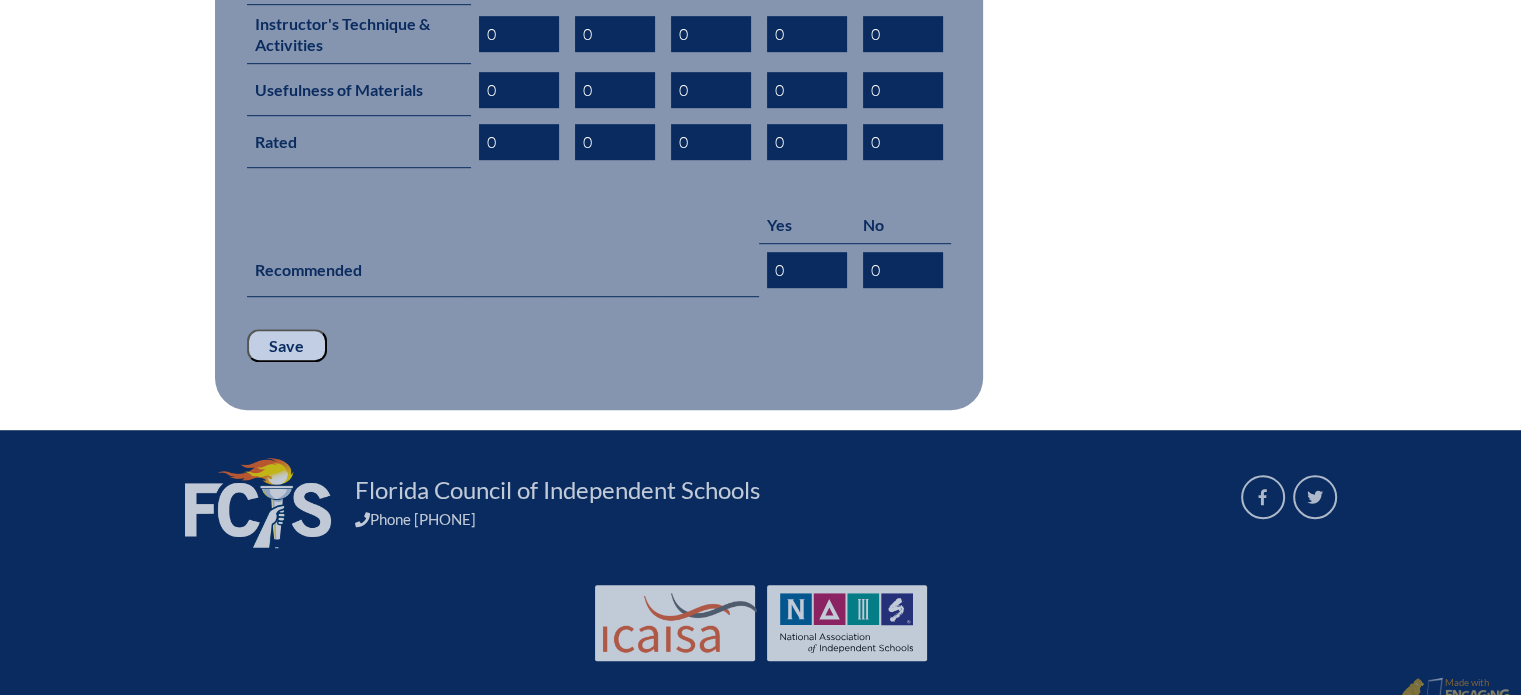 click on "Save" at bounding box center (287, 346) 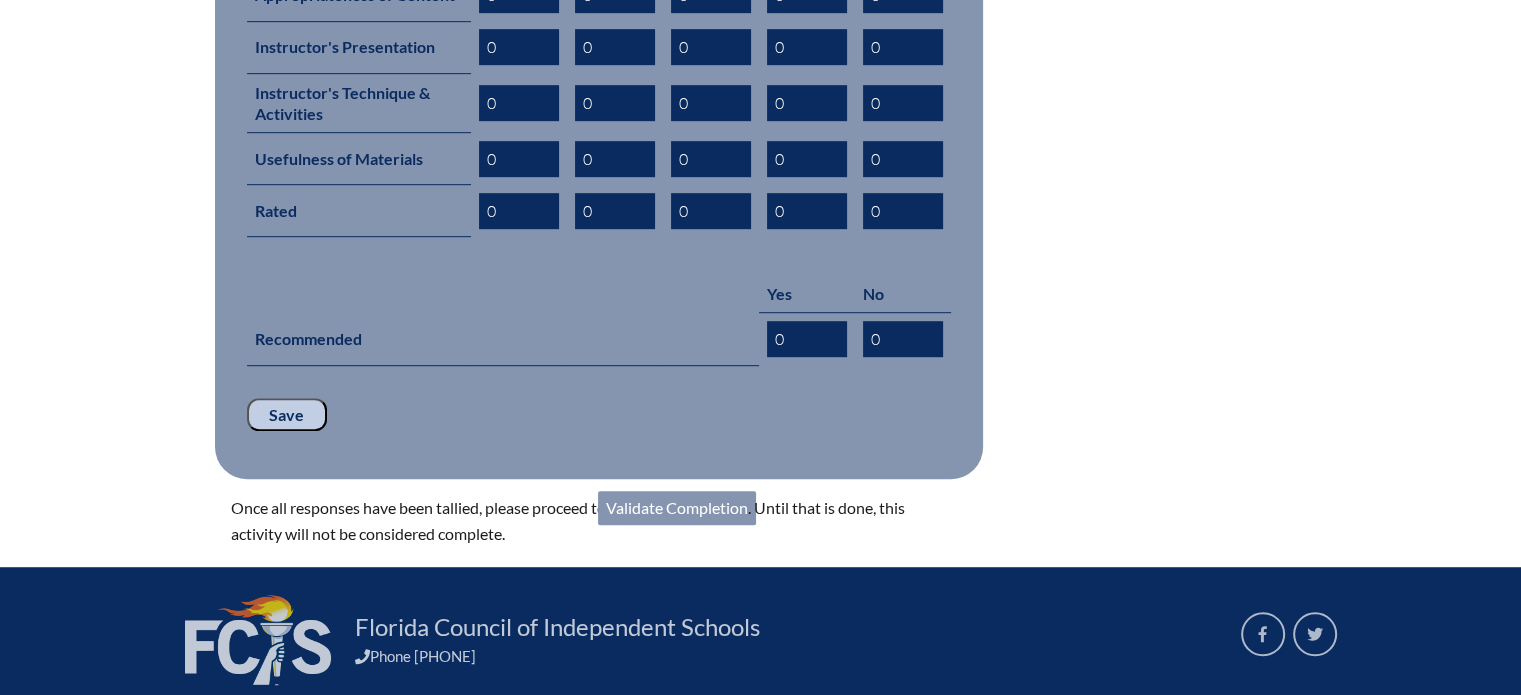 scroll, scrollTop: 1284, scrollLeft: 0, axis: vertical 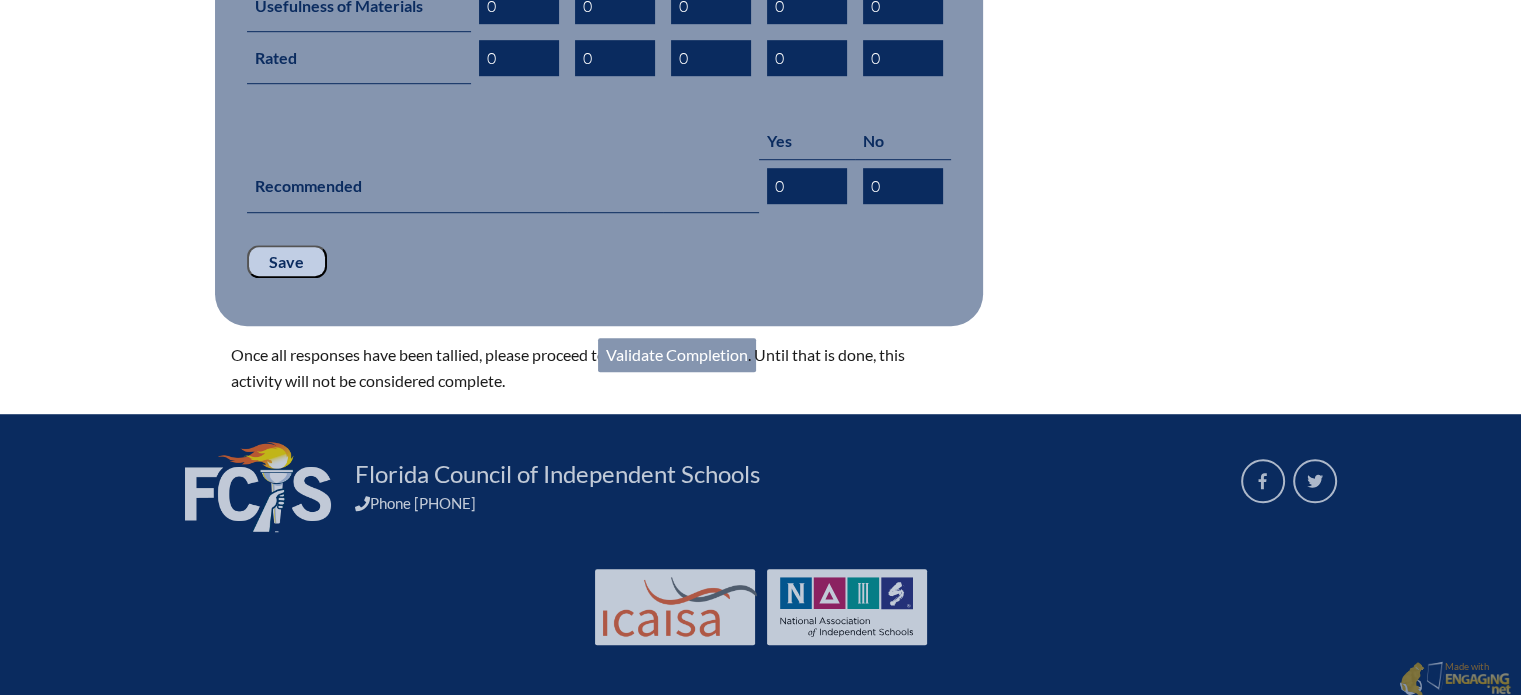 click on "Validate Completion" at bounding box center (677, 355) 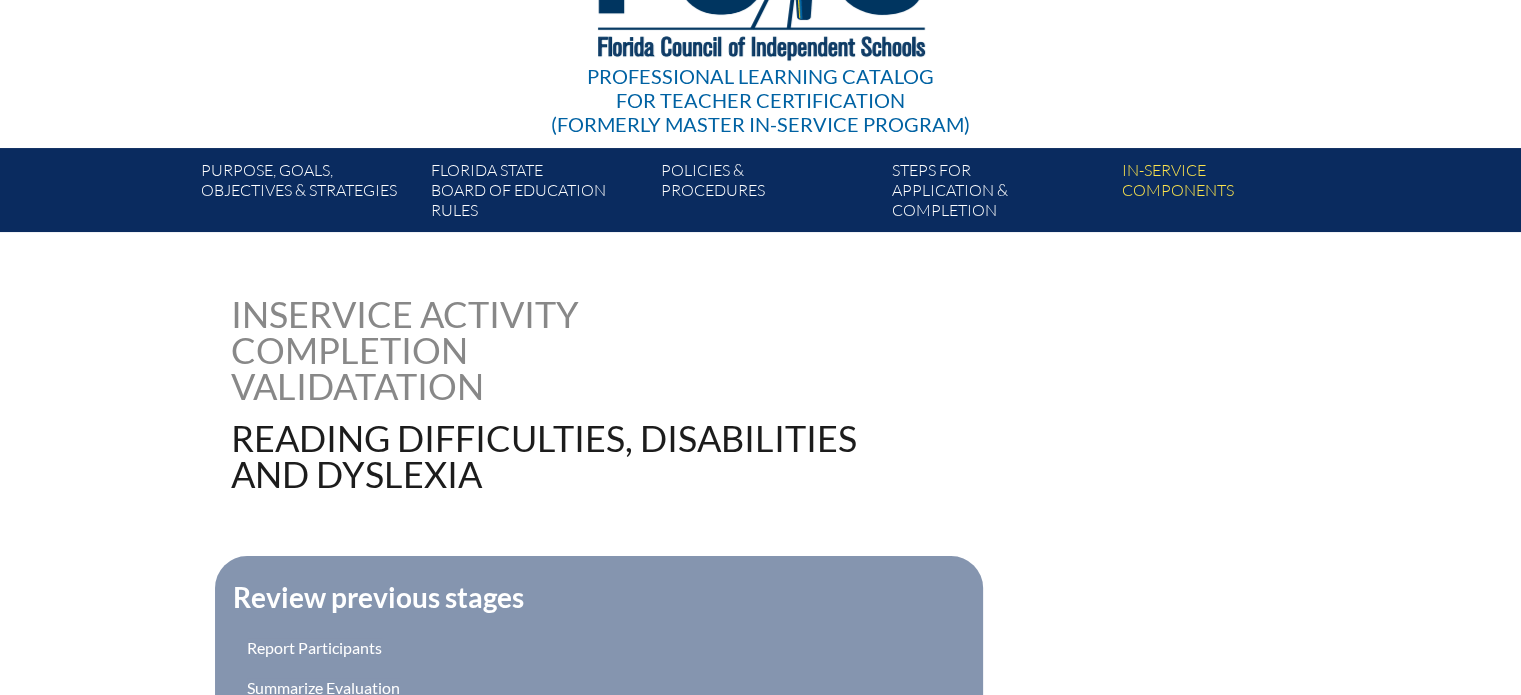 scroll, scrollTop: 500, scrollLeft: 0, axis: vertical 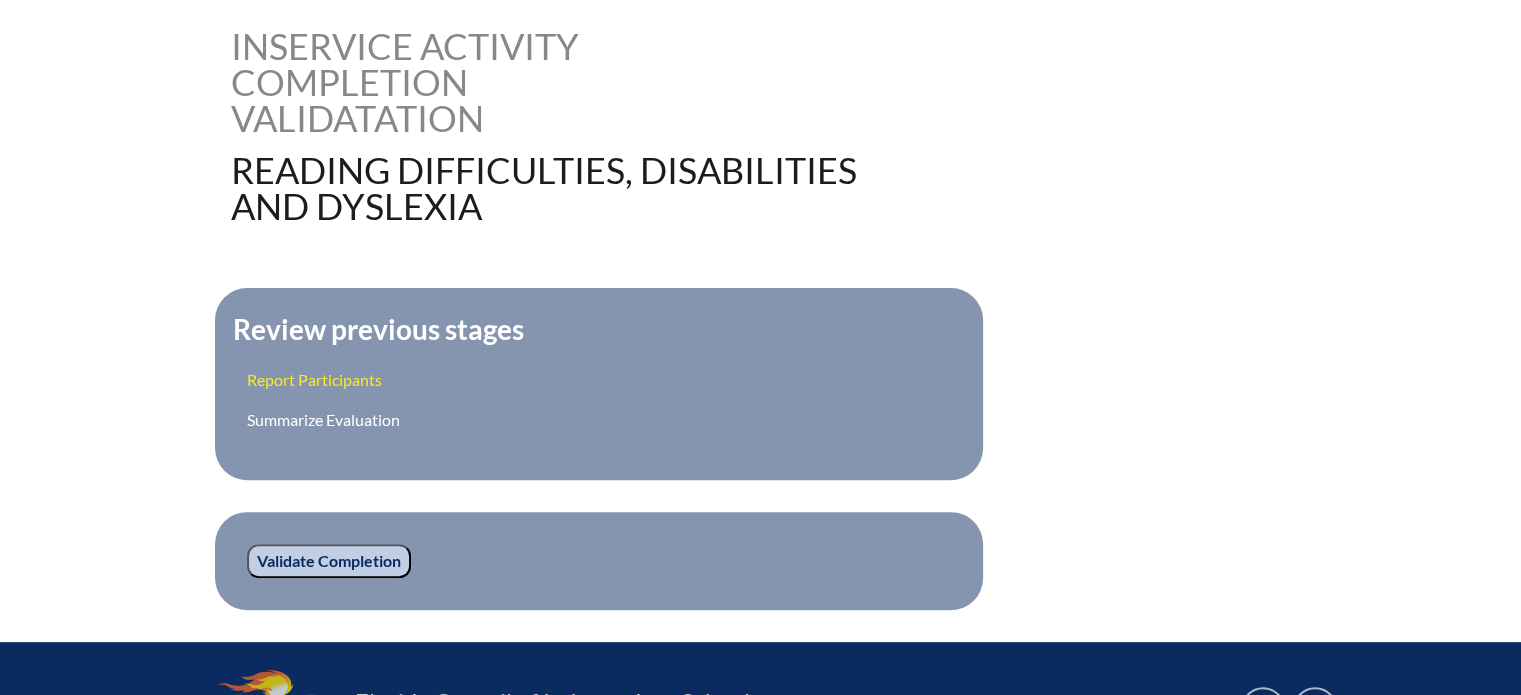 click on "Report Participants" at bounding box center [314, 379] 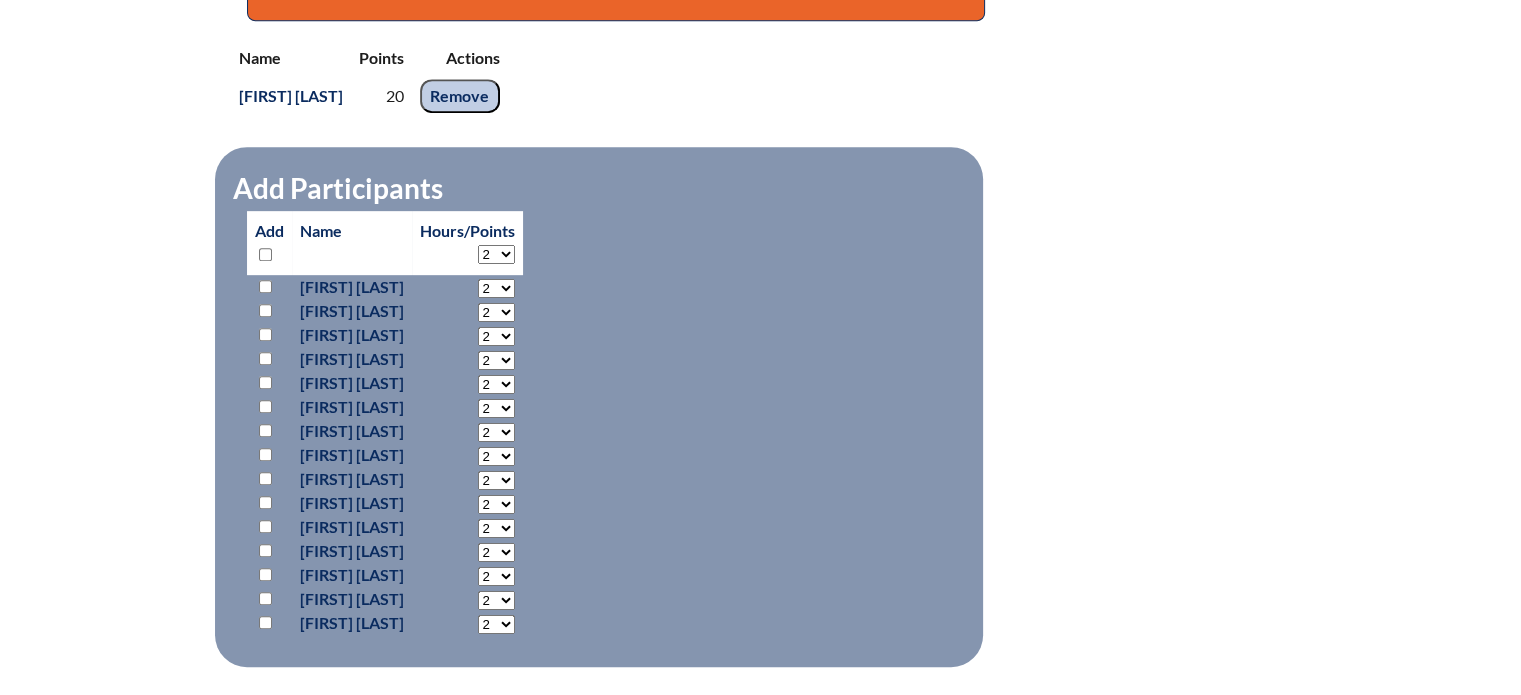 scroll, scrollTop: 1400, scrollLeft: 0, axis: vertical 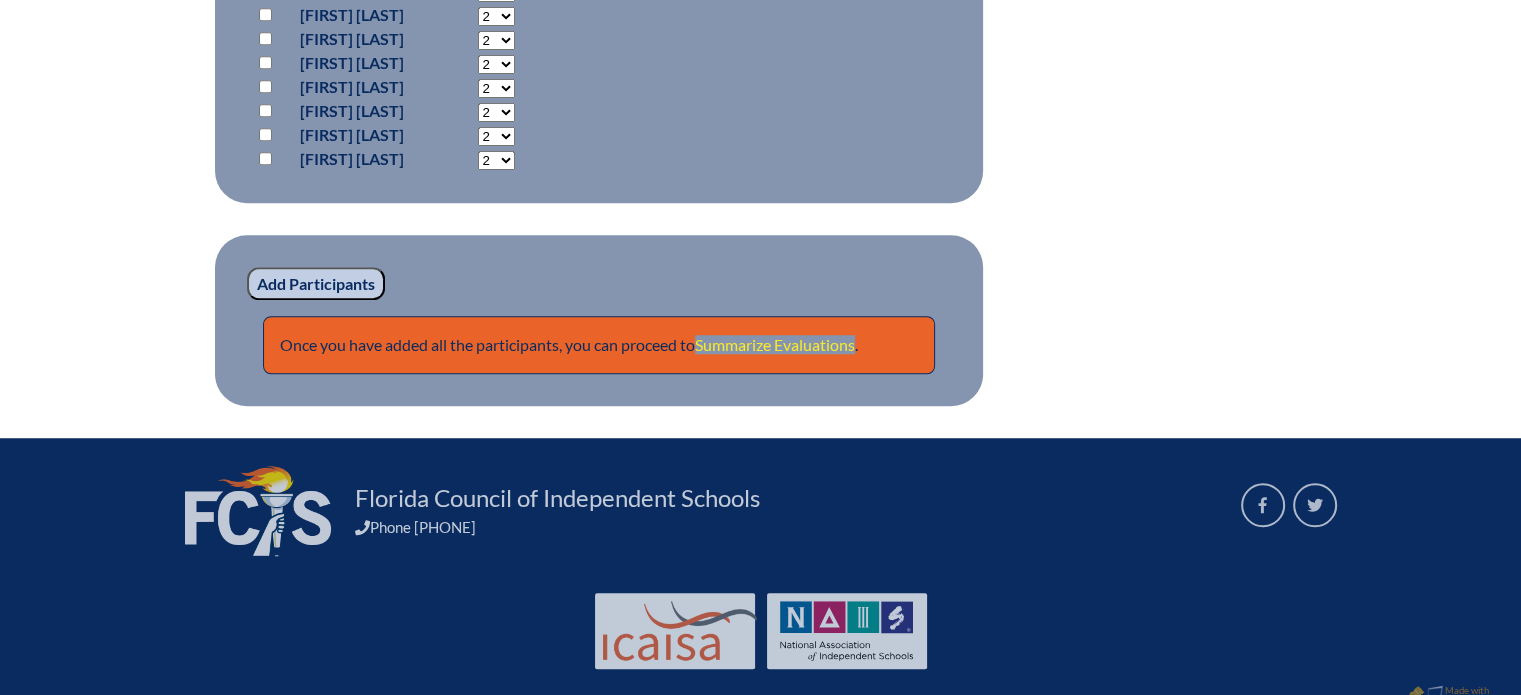 click on "Summarize Evaluations" at bounding box center (775, 344) 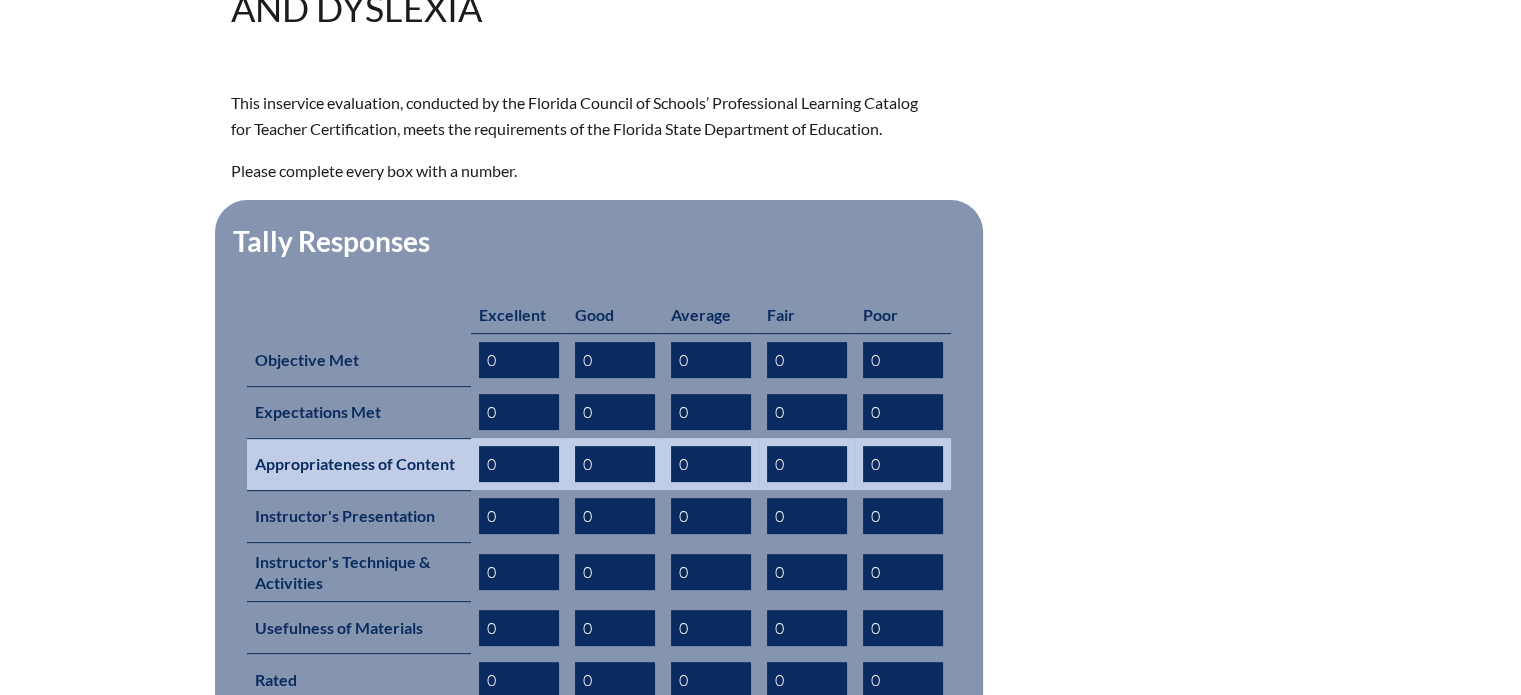 scroll, scrollTop: 1100, scrollLeft: 0, axis: vertical 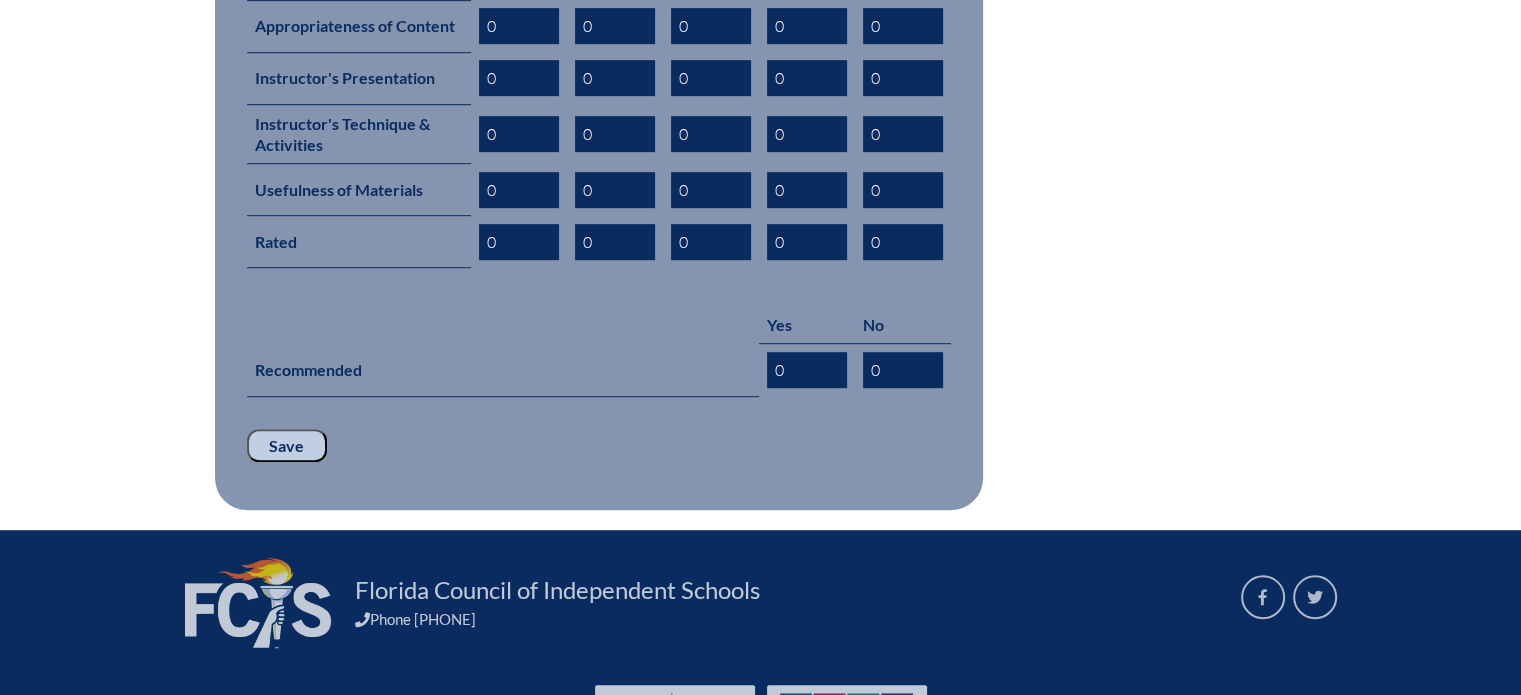 click on "Save" at bounding box center (287, 446) 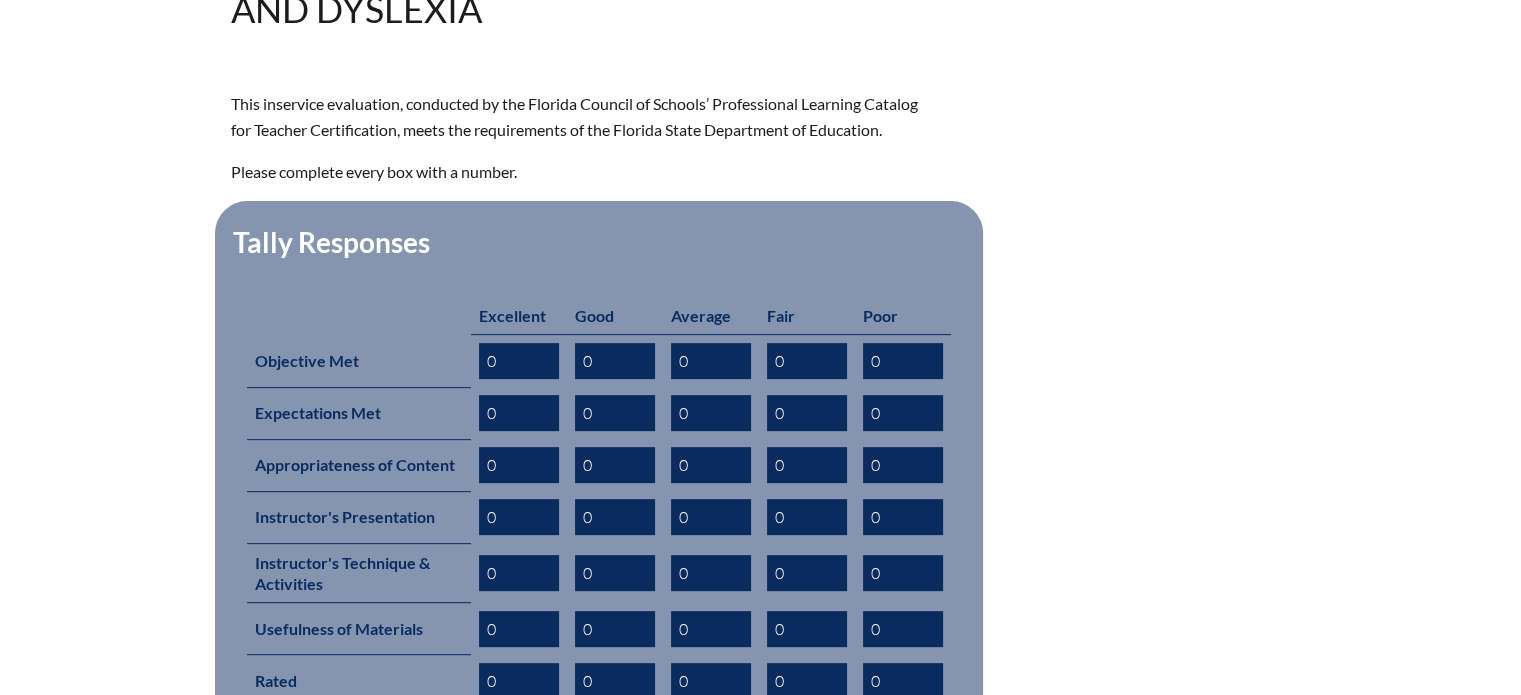 scroll, scrollTop: 1100, scrollLeft: 0, axis: vertical 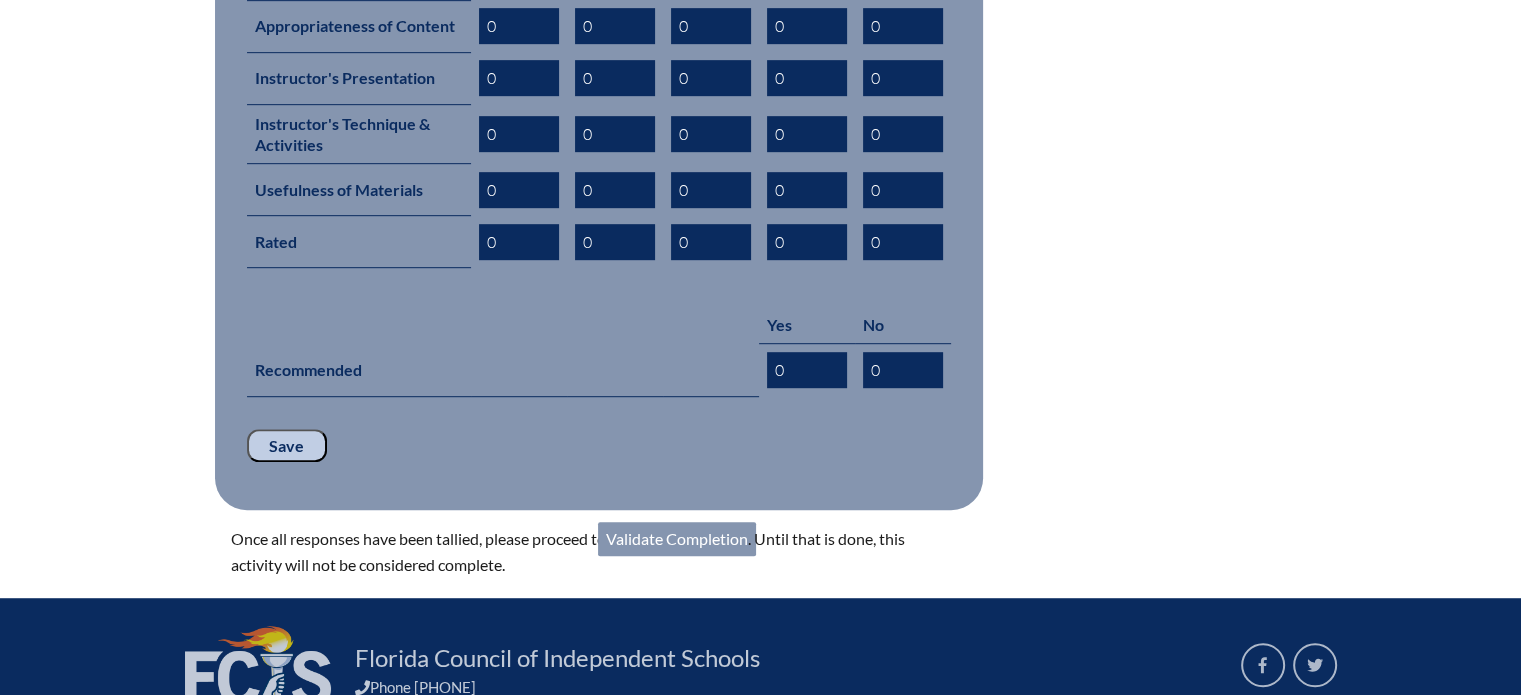 click on "Validate Completion" at bounding box center (677, 539) 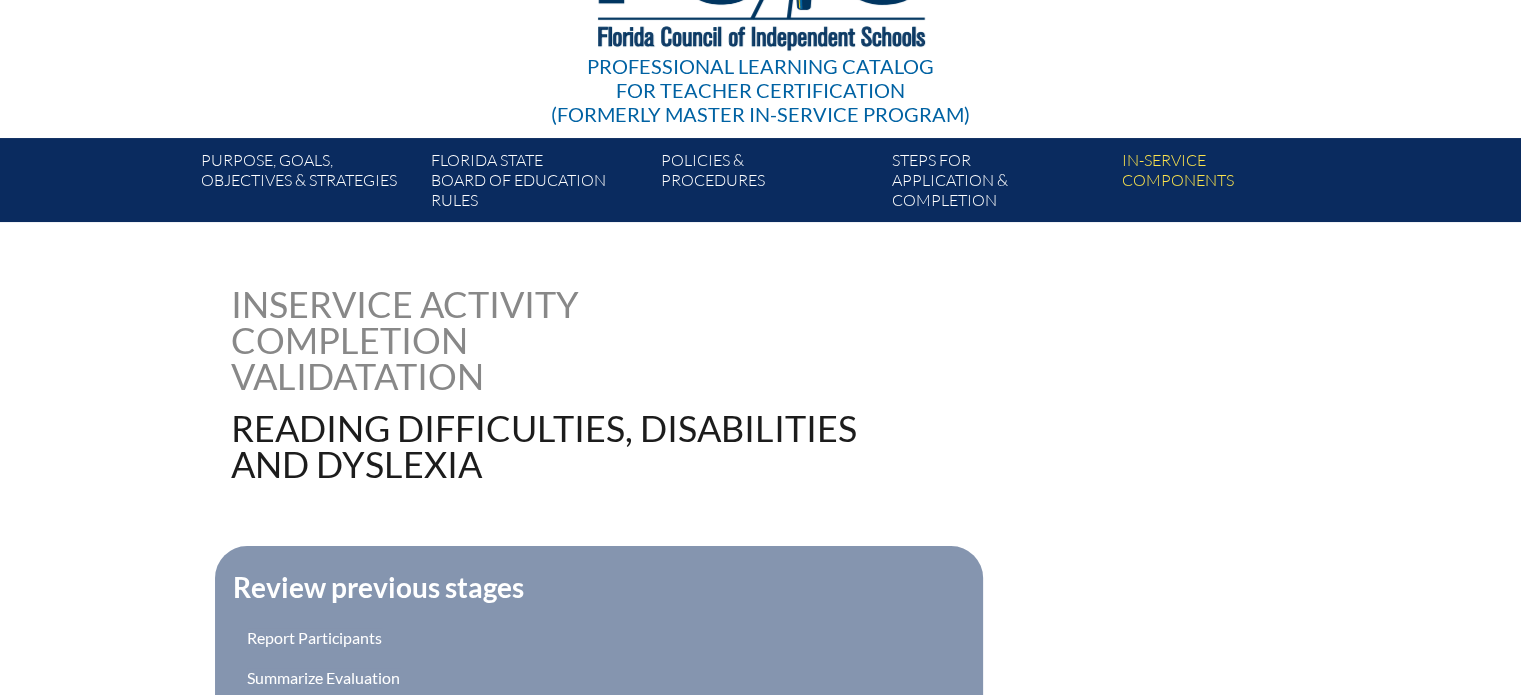 scroll, scrollTop: 600, scrollLeft: 0, axis: vertical 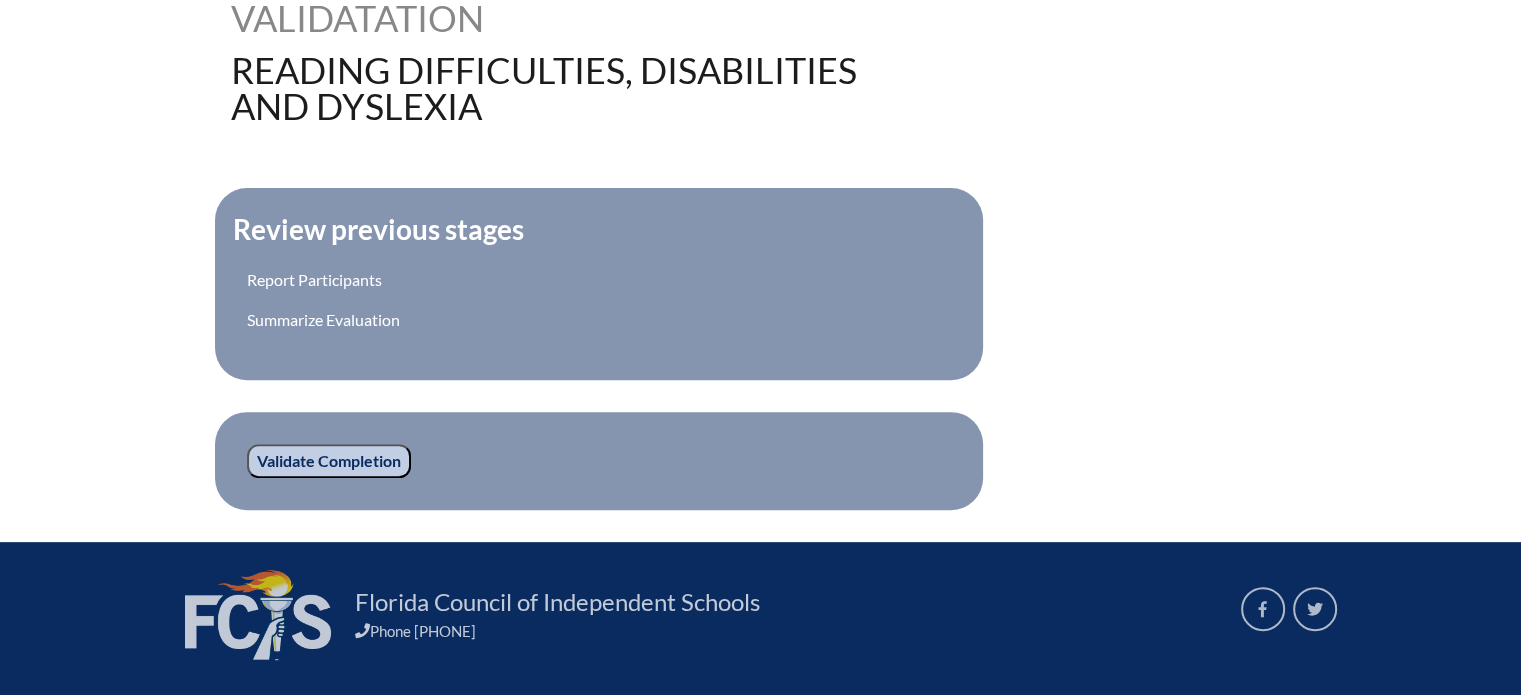 click on "Validate Completion" at bounding box center (329, 461) 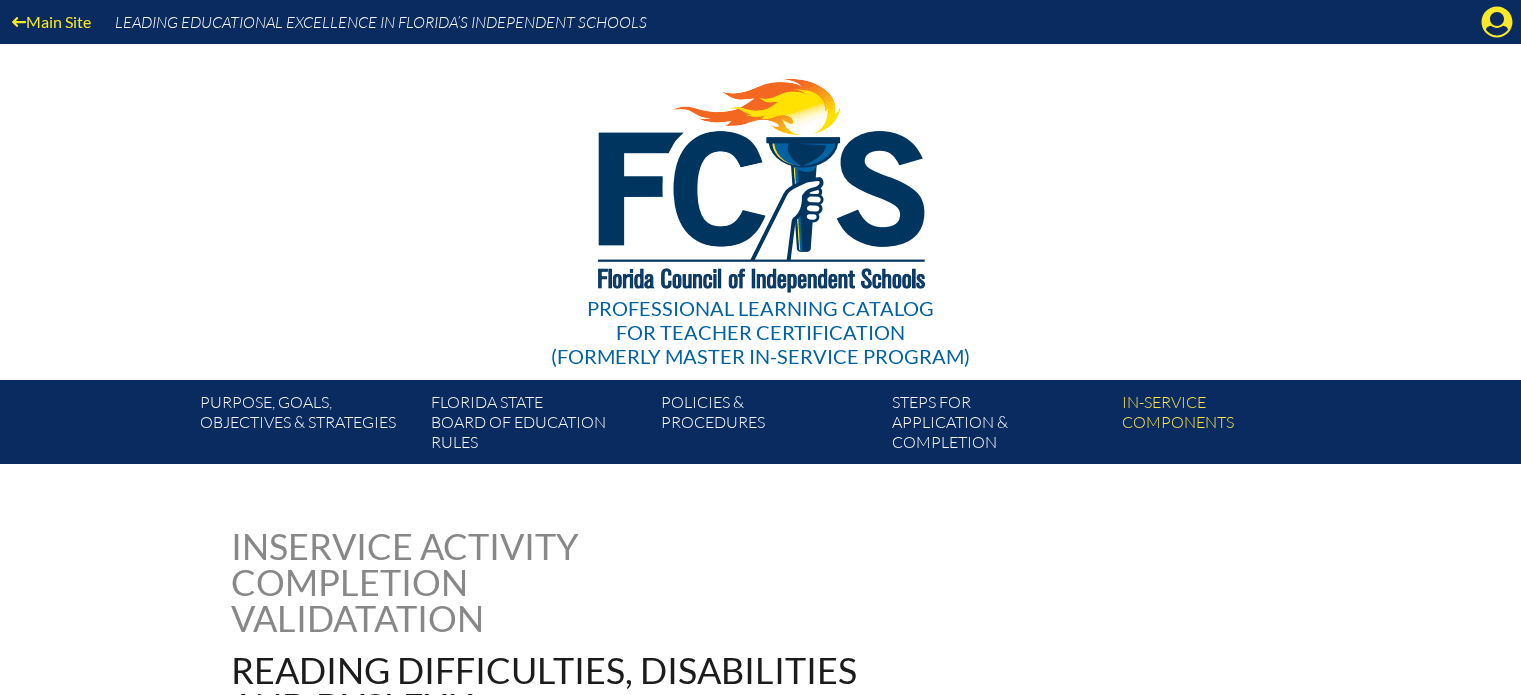 scroll, scrollTop: 0, scrollLeft: 0, axis: both 